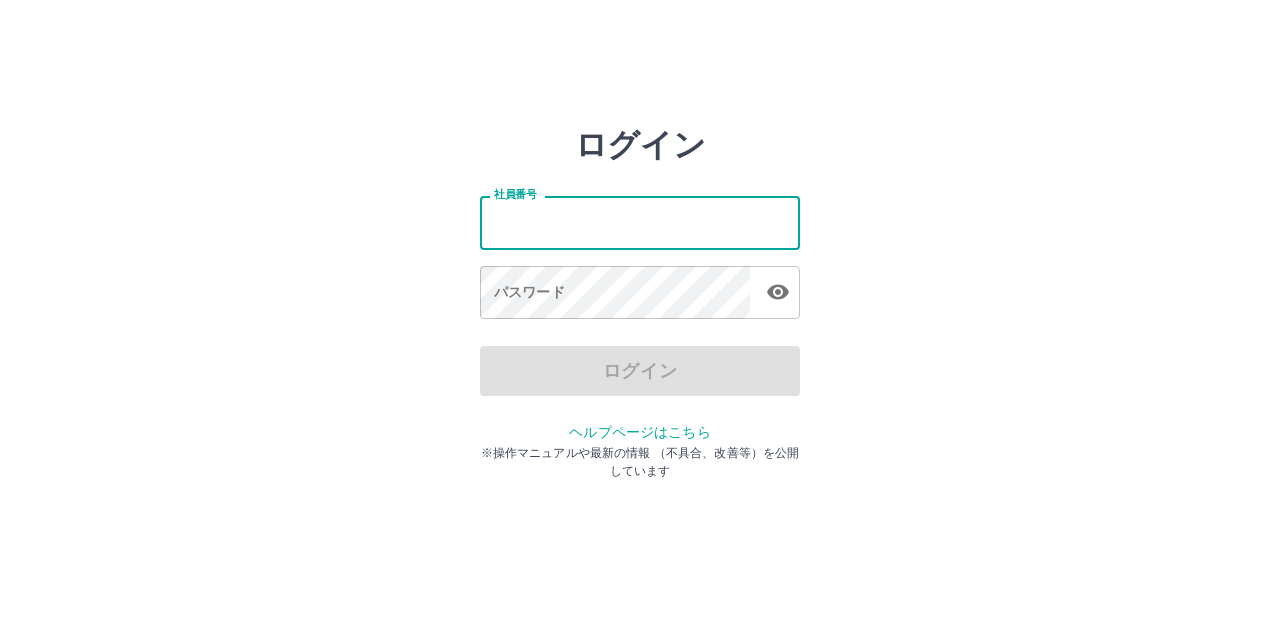 scroll, scrollTop: 0, scrollLeft: 0, axis: both 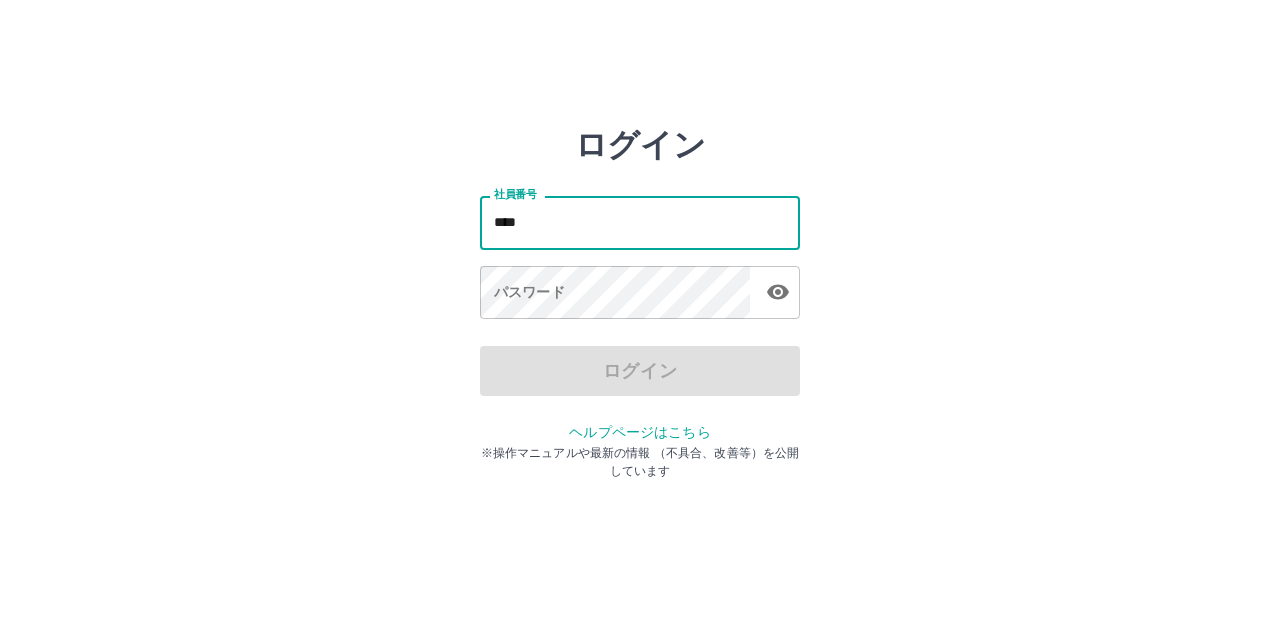 type on "*******" 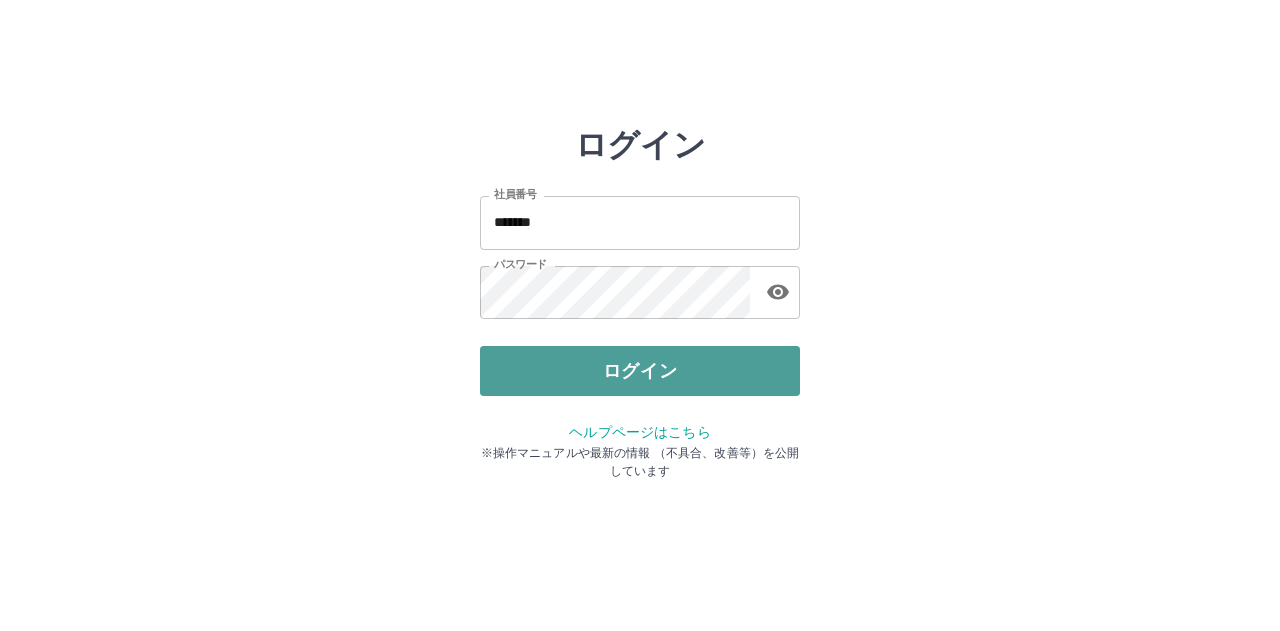 click on "ログイン" at bounding box center [640, 371] 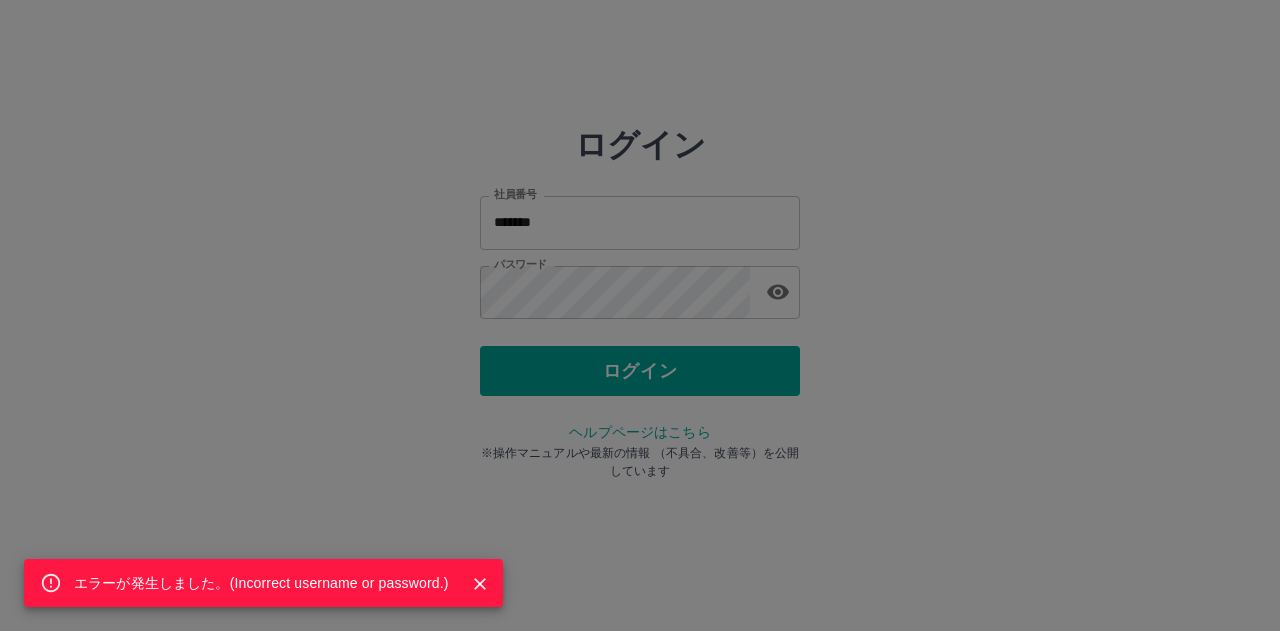 click on "エラーが発生しました。( Incorrect username or password. )" at bounding box center (640, 315) 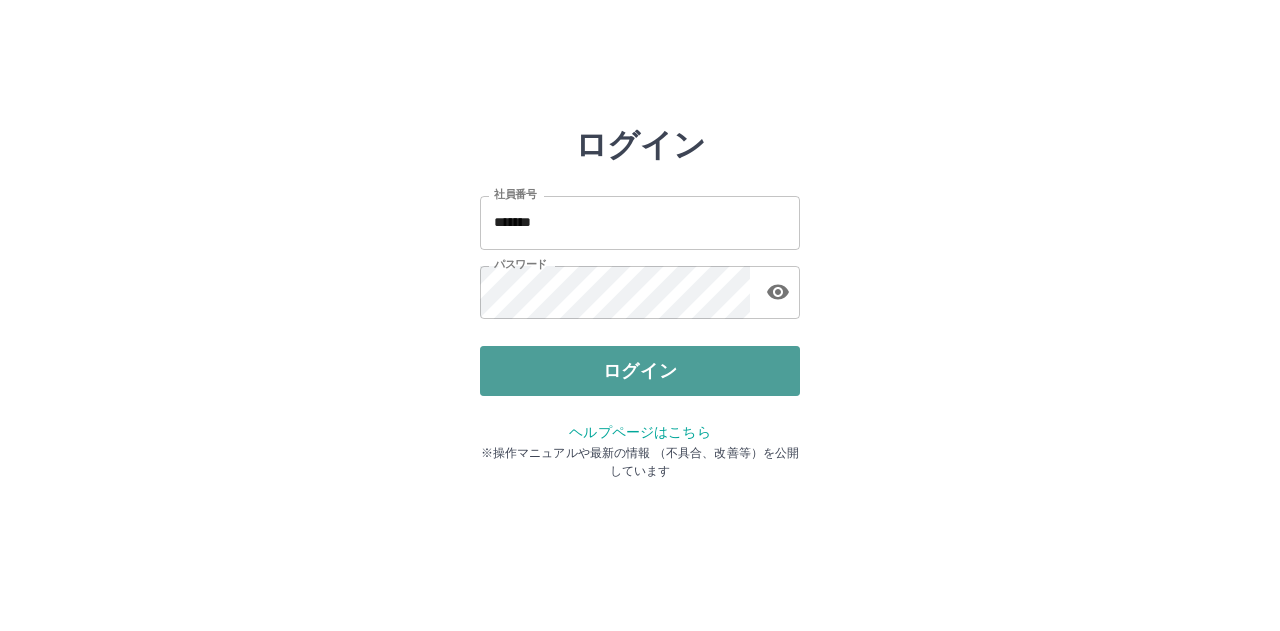 click on "ログイン" at bounding box center (640, 371) 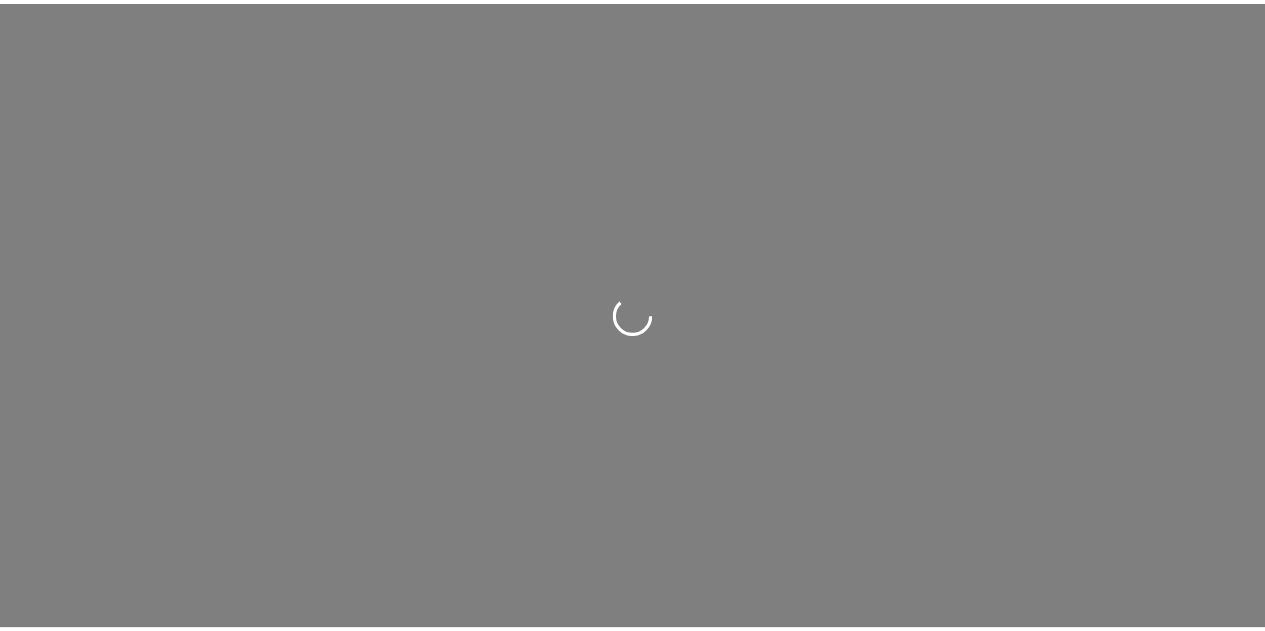scroll, scrollTop: 0, scrollLeft: 0, axis: both 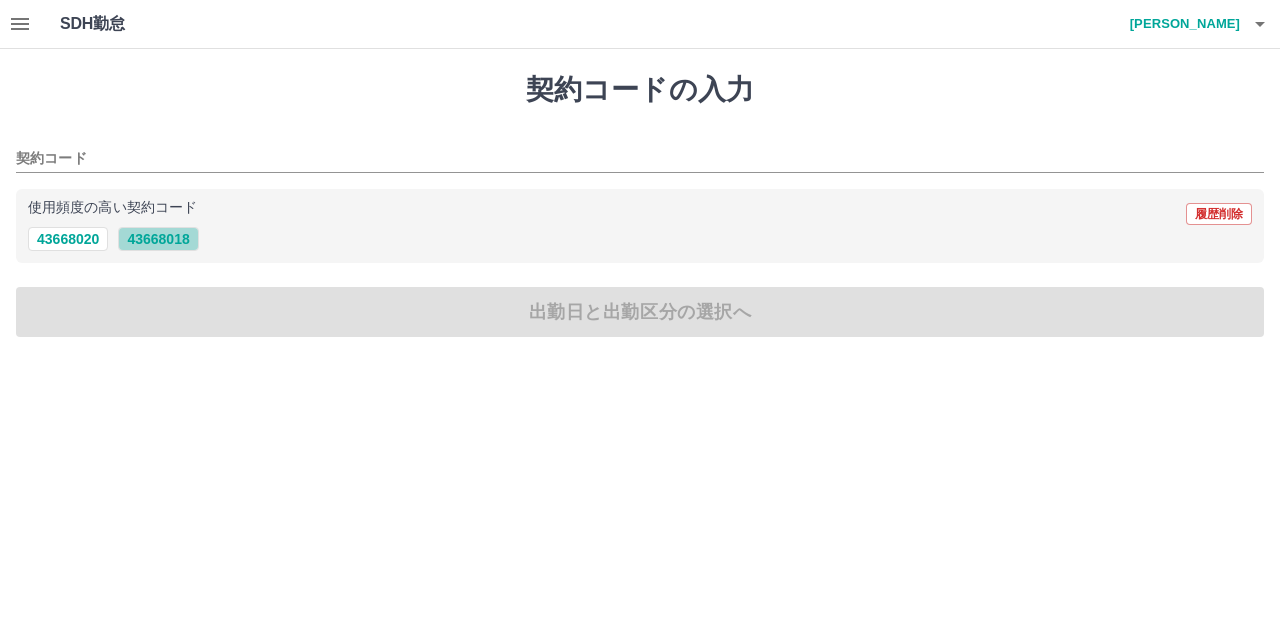 click on "43668018" at bounding box center (158, 239) 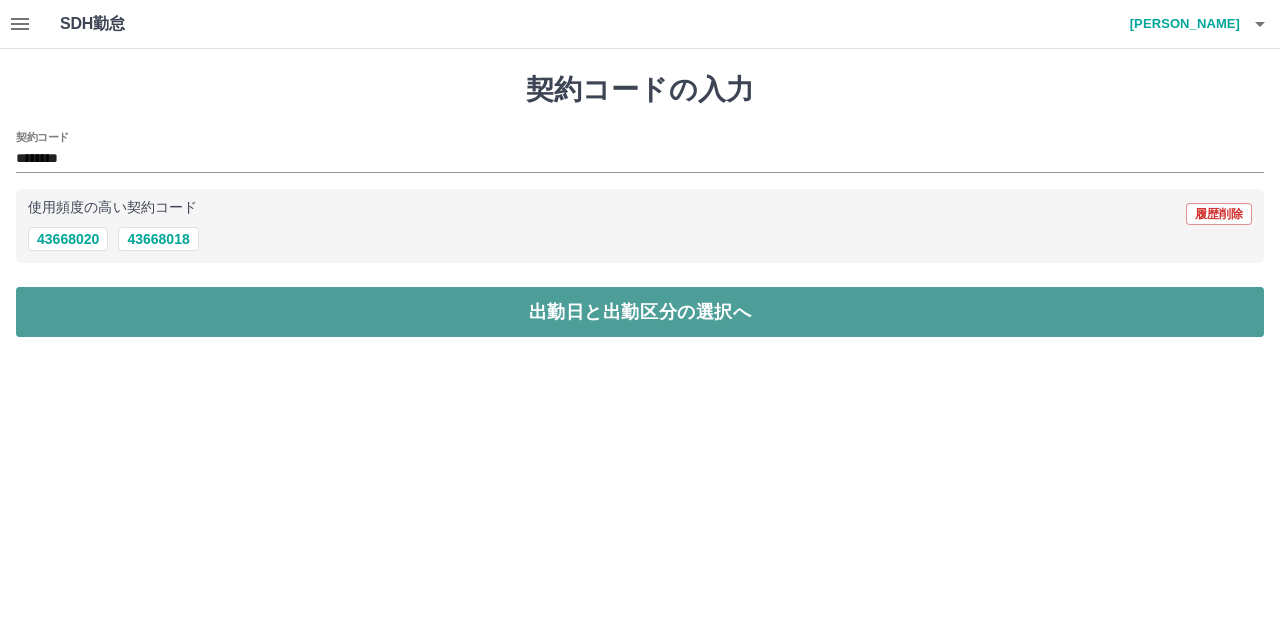 click on "出勤日と出勤区分の選択へ" at bounding box center [640, 312] 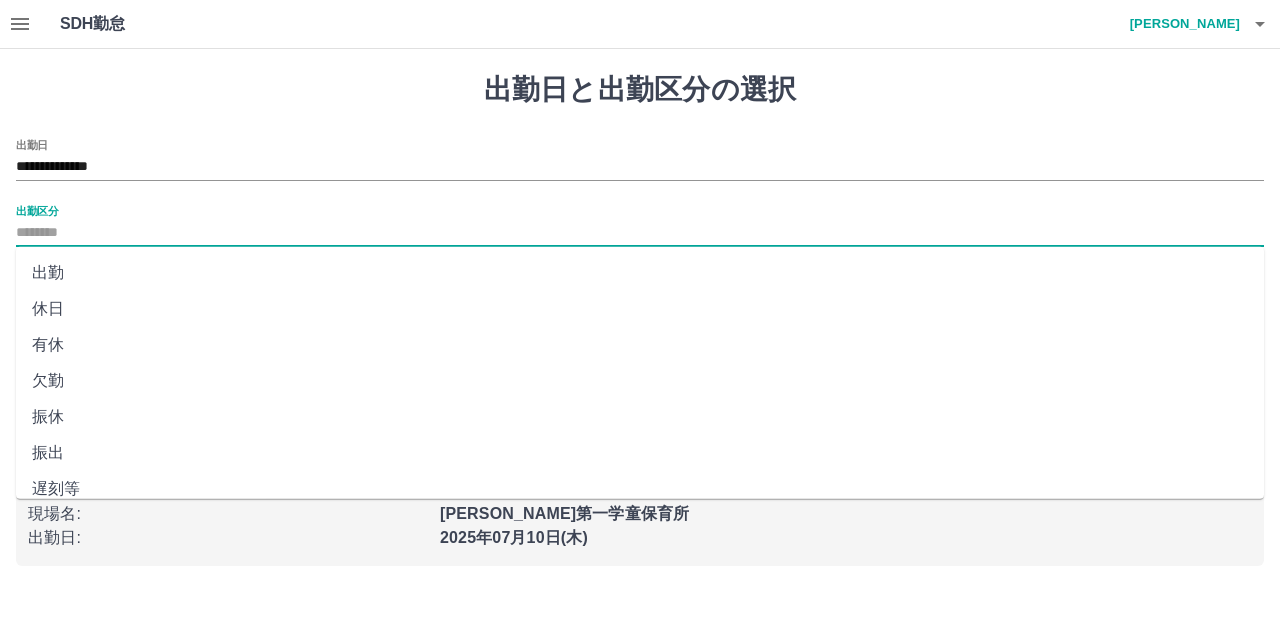 click on "出勤区分" at bounding box center [640, 233] 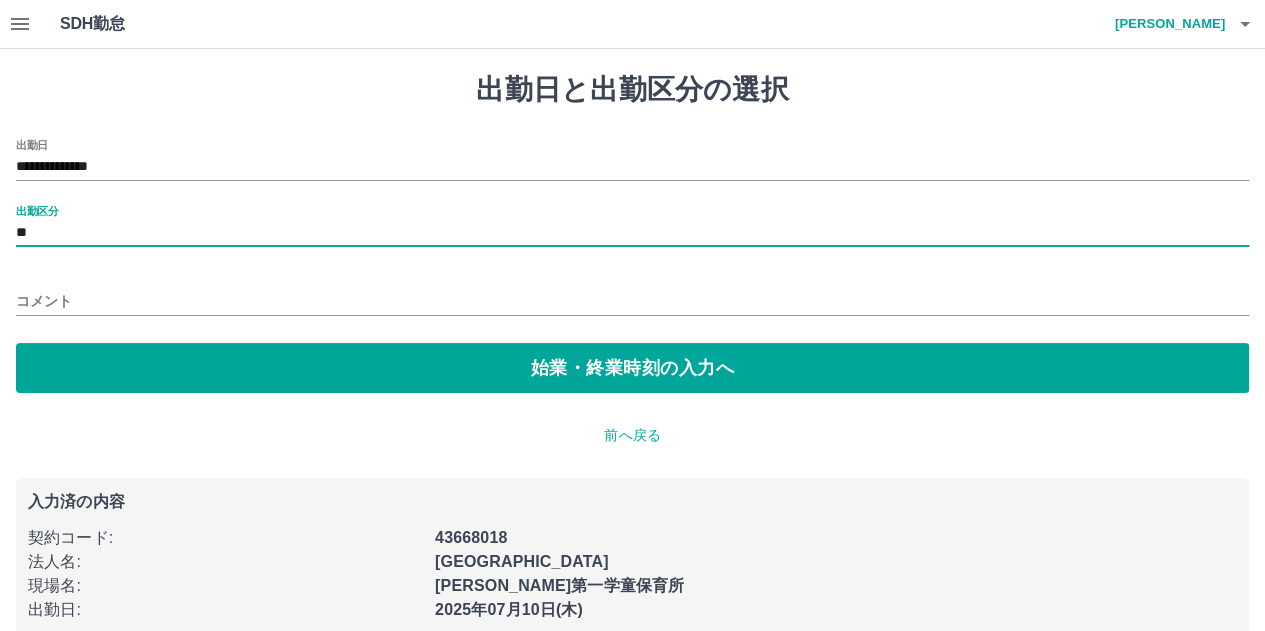 click on "コメント" at bounding box center (632, 301) 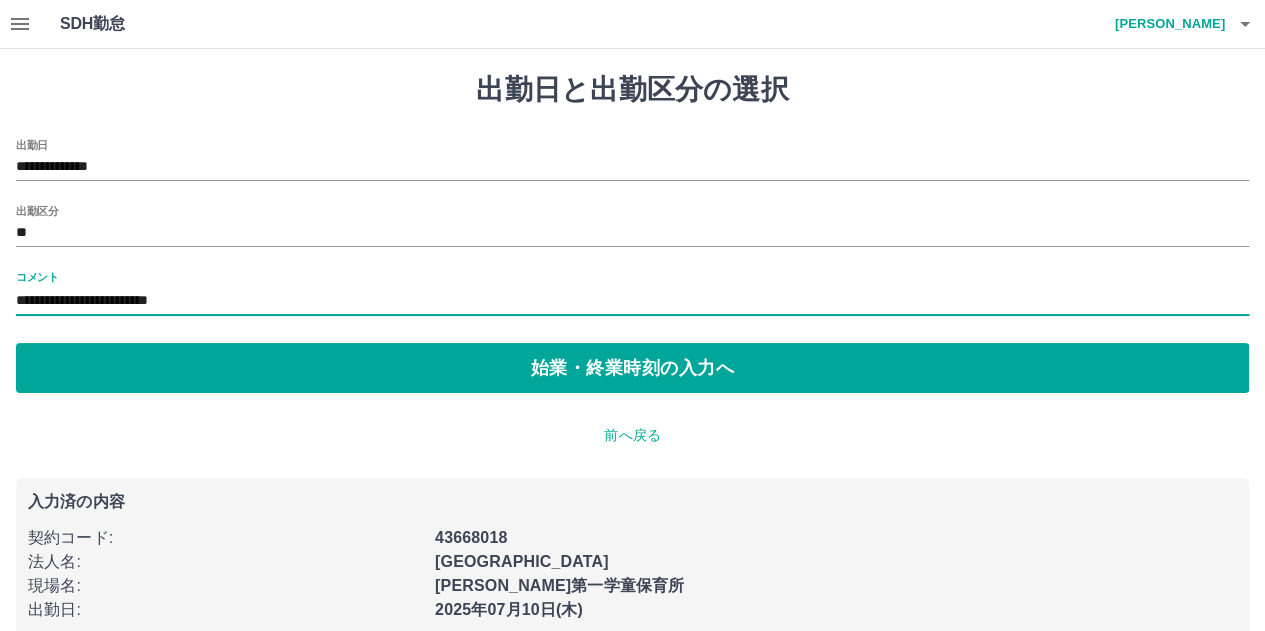 click on "**********" at bounding box center [632, 301] 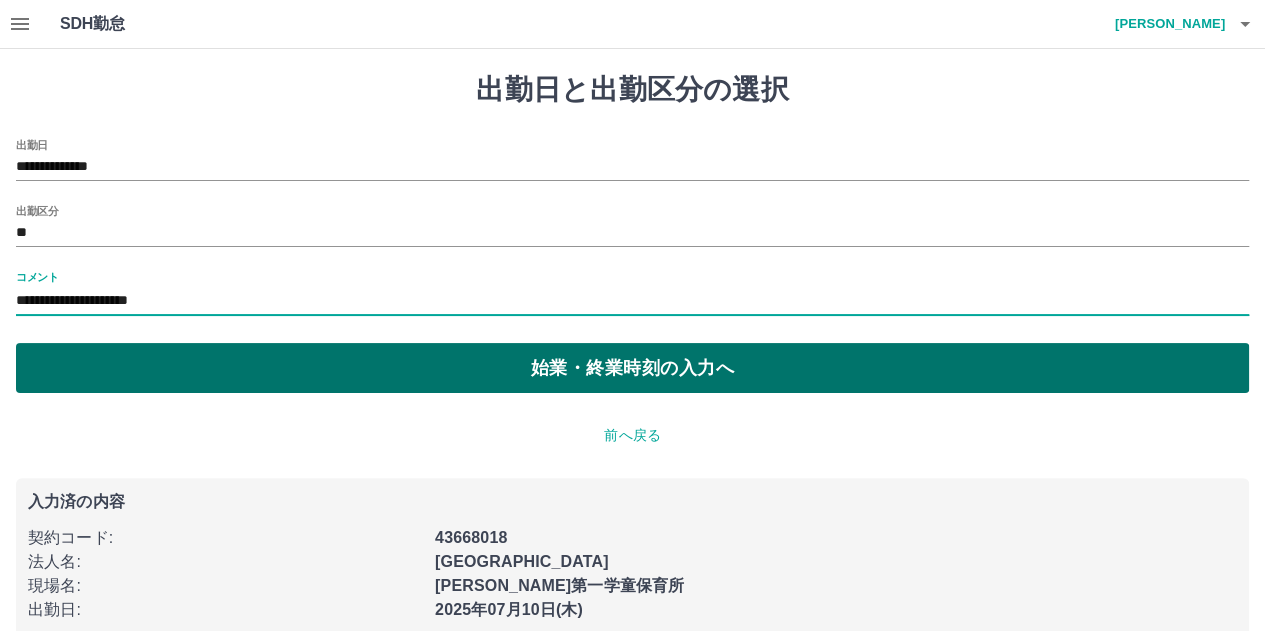 type on "**********" 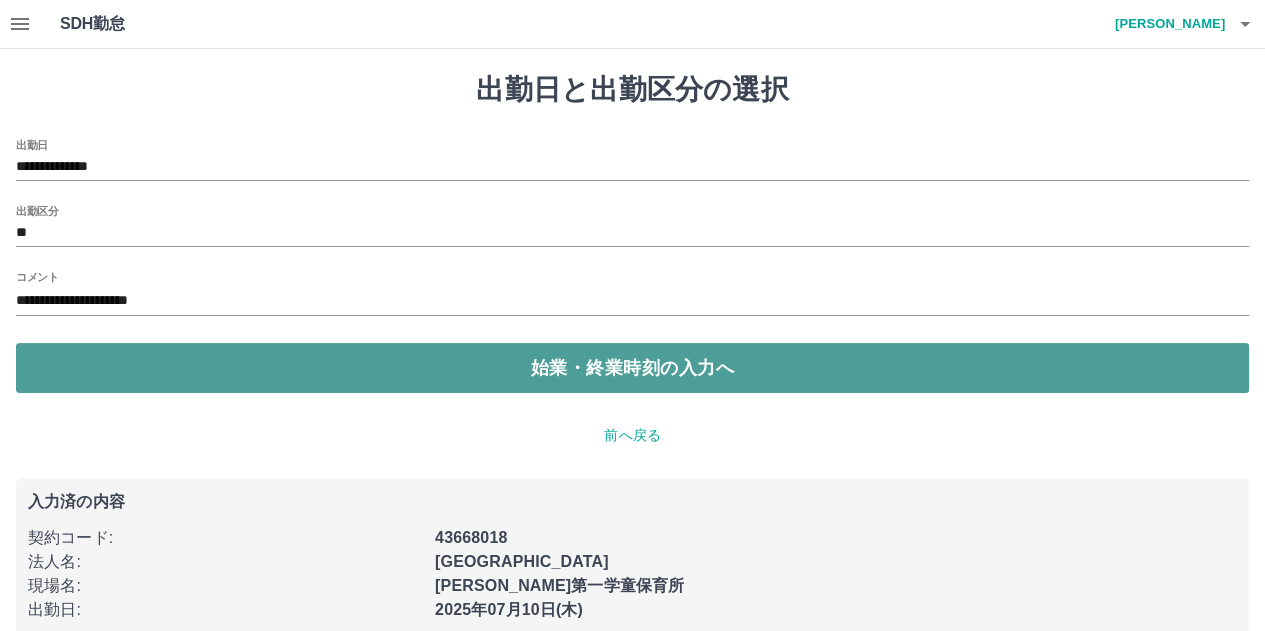 click on "始業・終業時刻の入力へ" at bounding box center [632, 368] 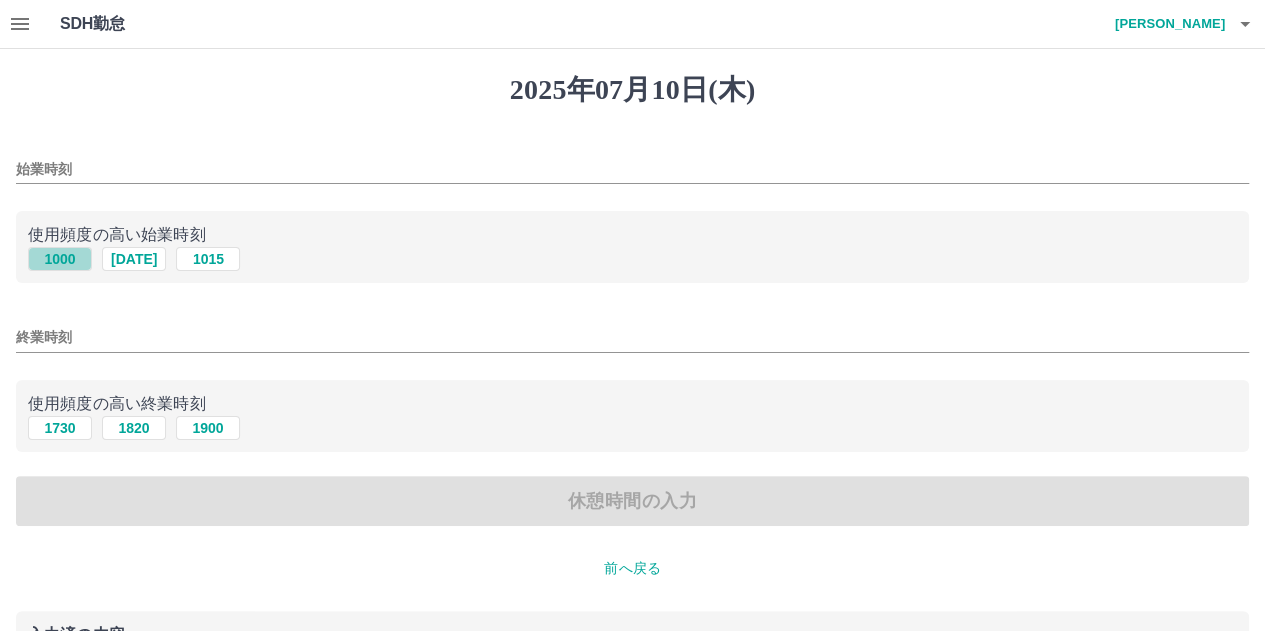 click on "1000" at bounding box center [60, 259] 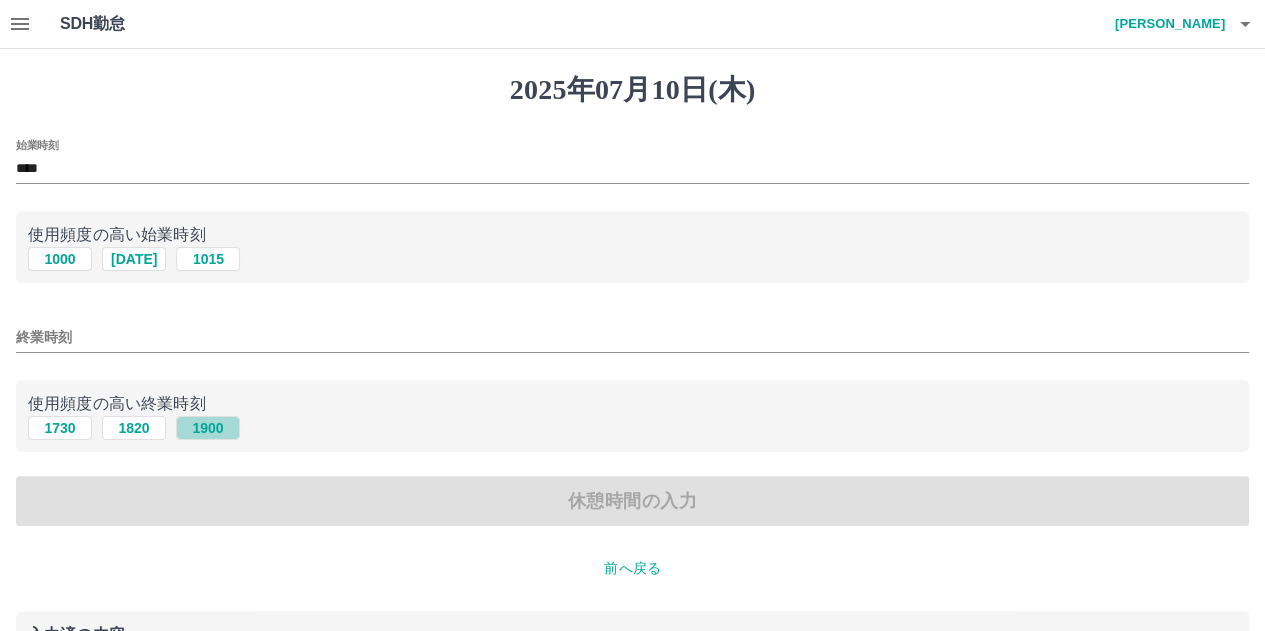 click on "1900" at bounding box center (208, 428) 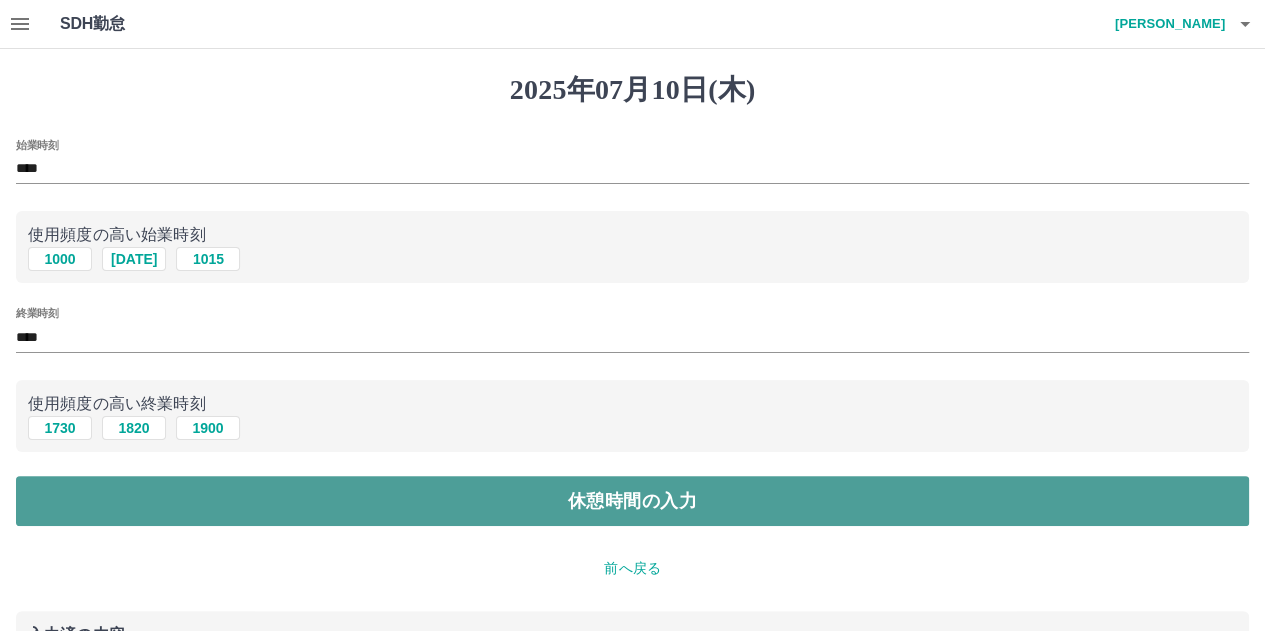click on "休憩時間の入力" at bounding box center [632, 501] 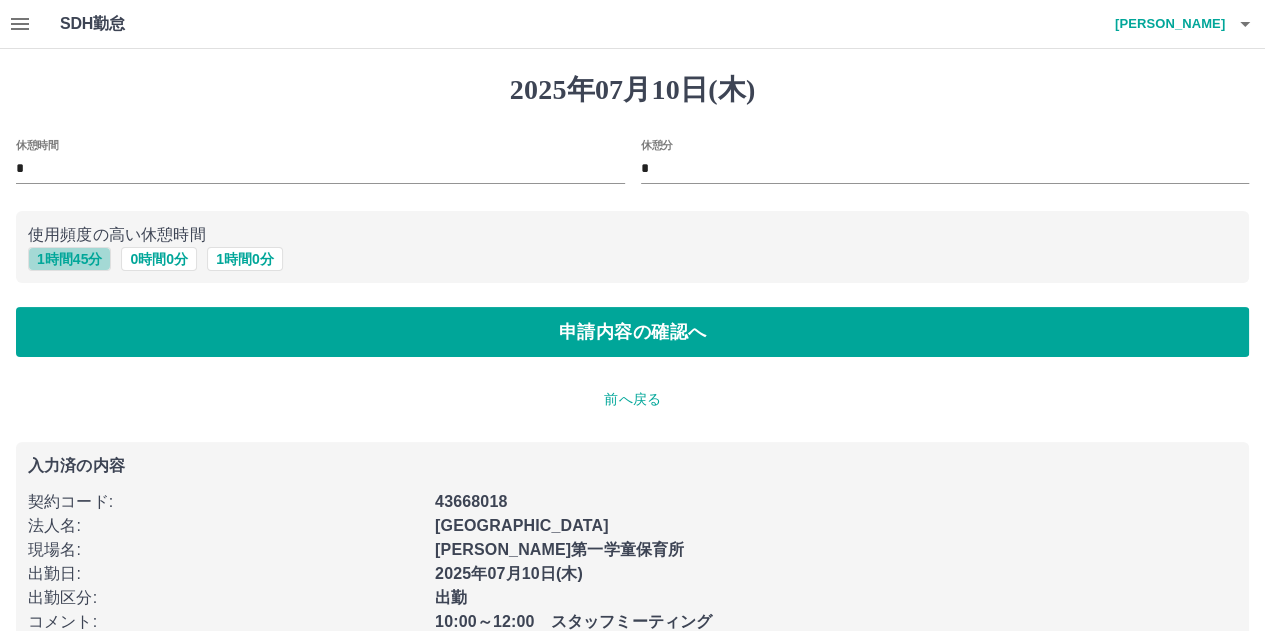 click on "1 時間 45 分" at bounding box center [69, 259] 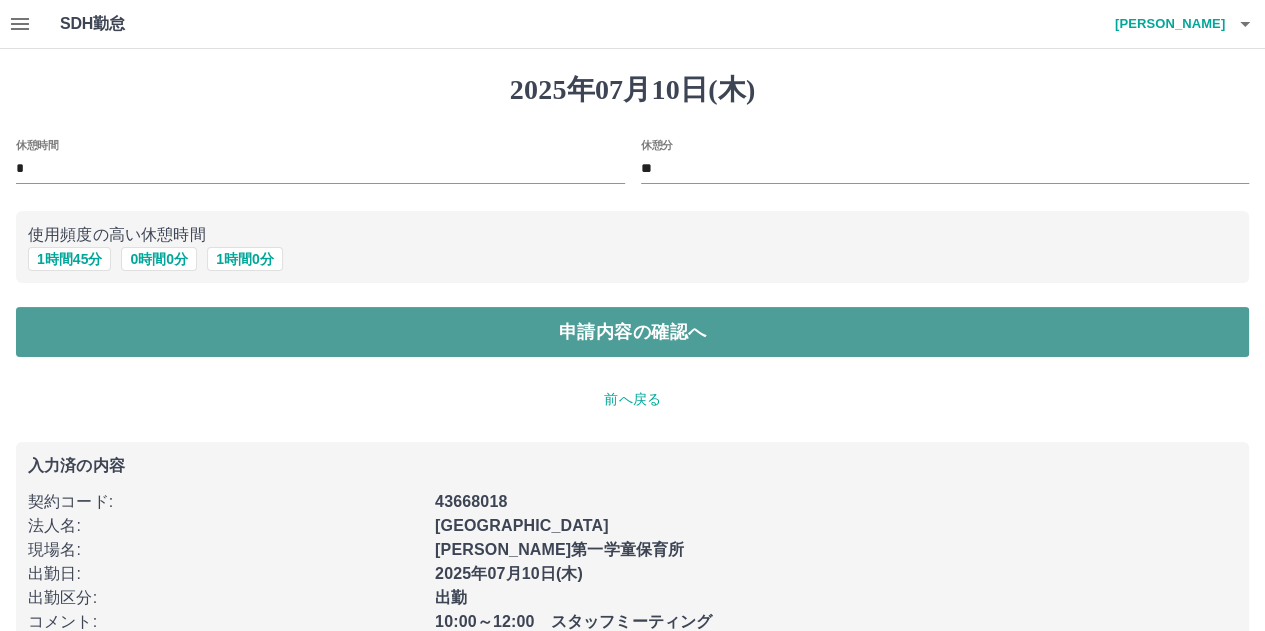 click on "申請内容の確認へ" at bounding box center (632, 332) 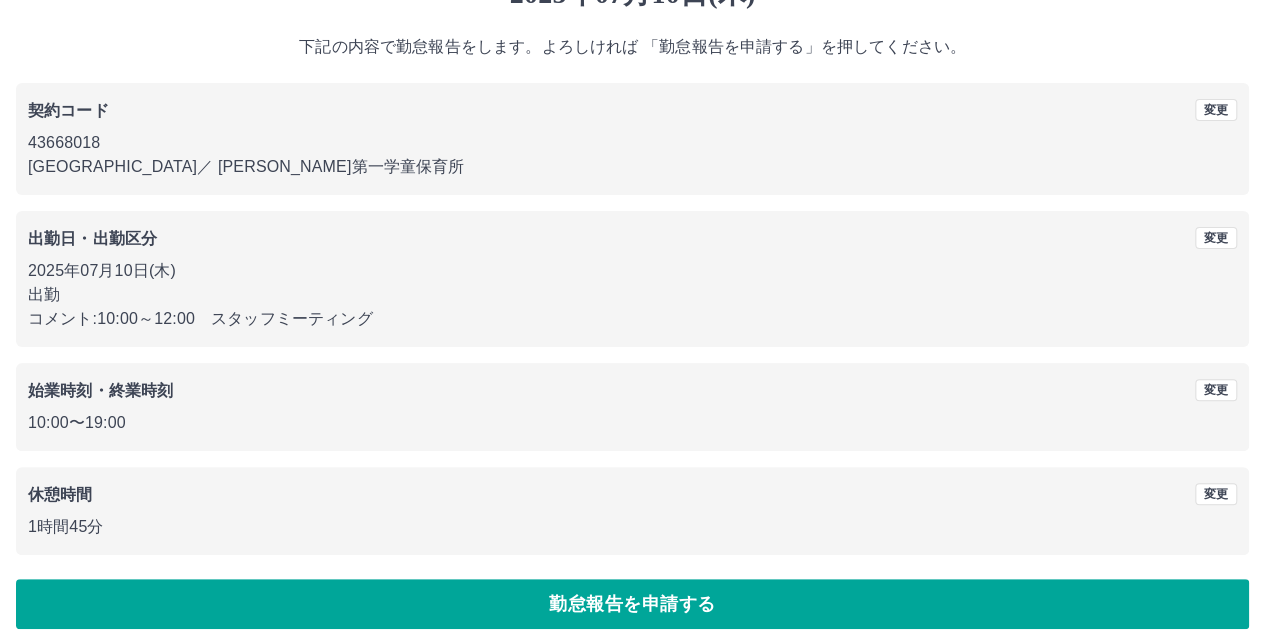 scroll, scrollTop: 116, scrollLeft: 0, axis: vertical 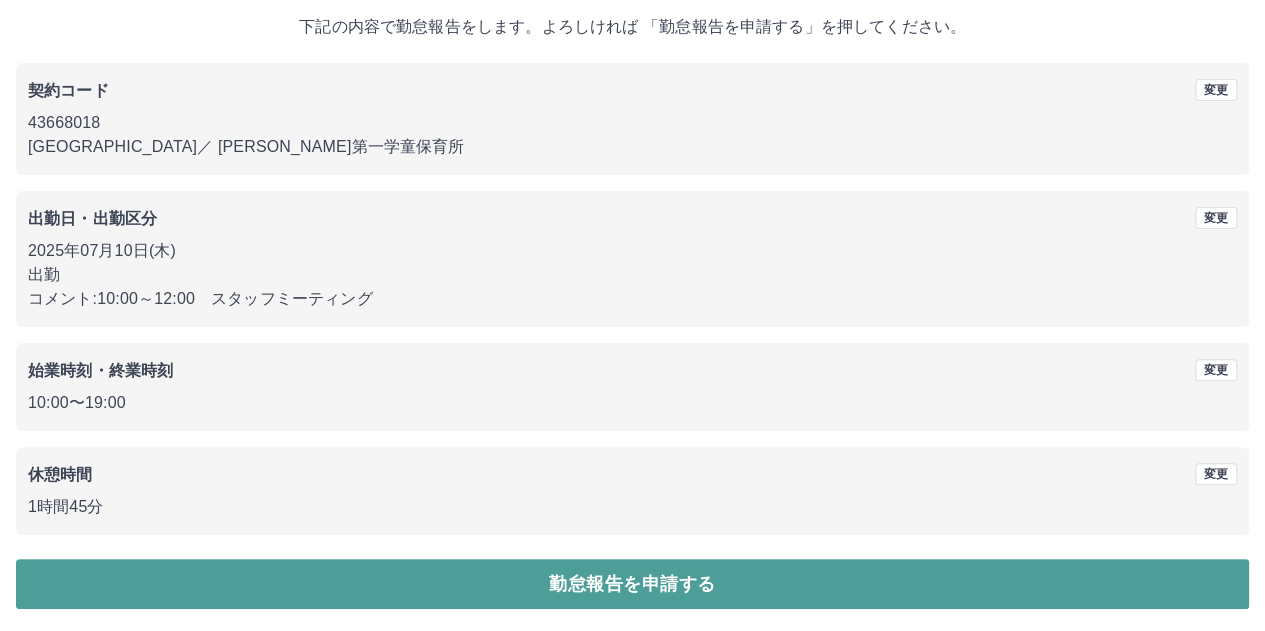 click on "勤怠報告を申請する" at bounding box center [632, 584] 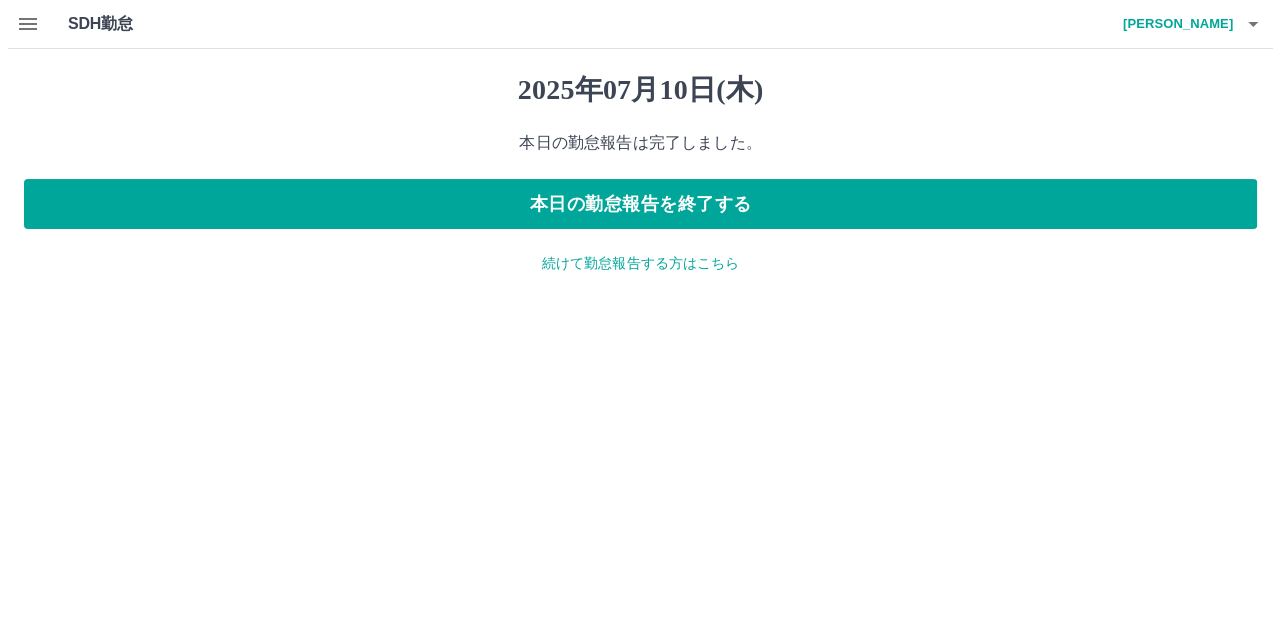 scroll, scrollTop: 0, scrollLeft: 0, axis: both 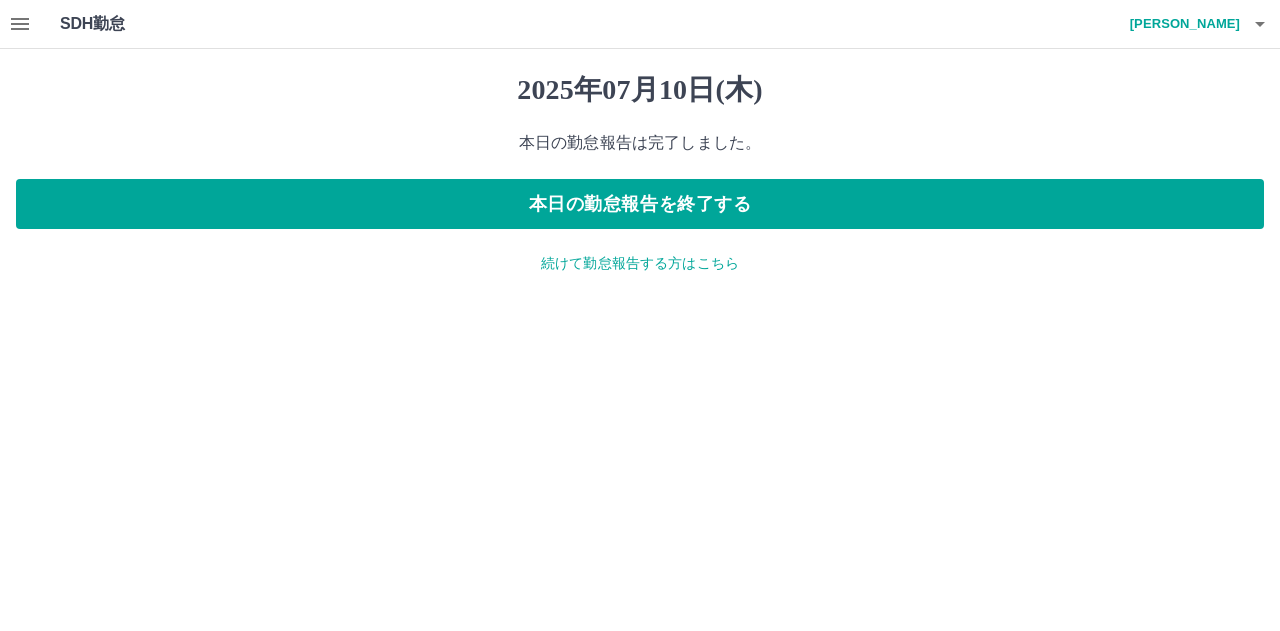 click on "SDH勤怠 坂口　和優 2025年07月10日(木) 本日の勤怠報告は完了しました。 本日の勤怠報告を終了する 続けて勤怠報告する方はこちら SDH勤怠" at bounding box center (640, 149) 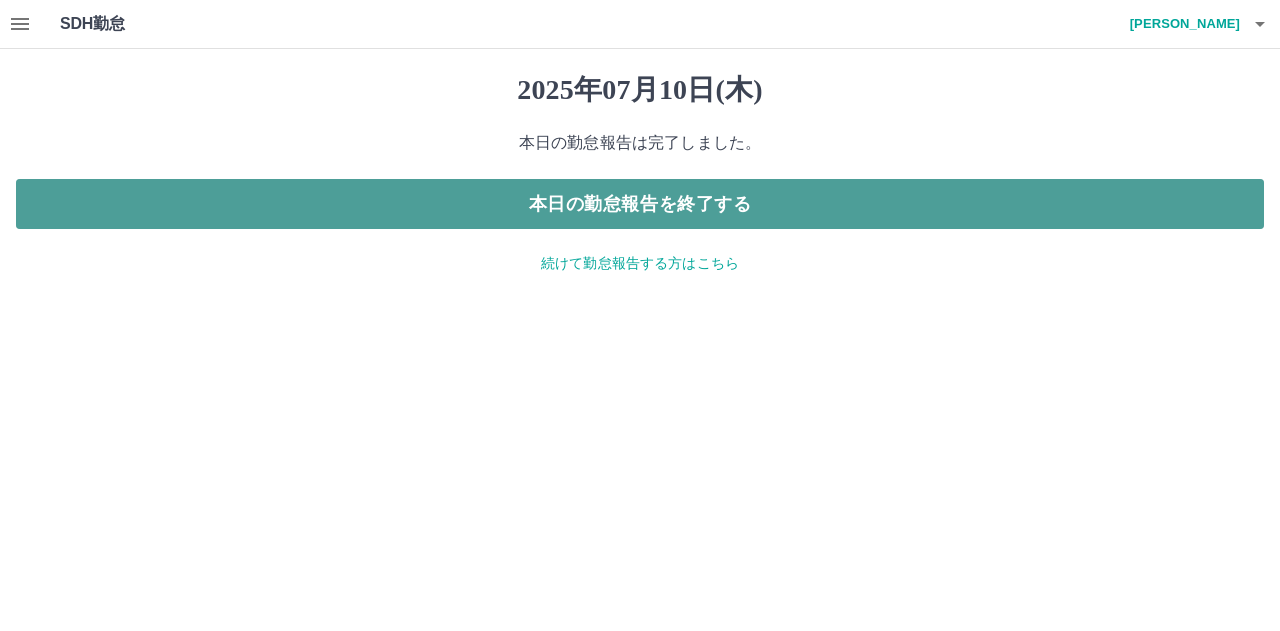 click on "本日の勤怠報告を終了する" at bounding box center (640, 204) 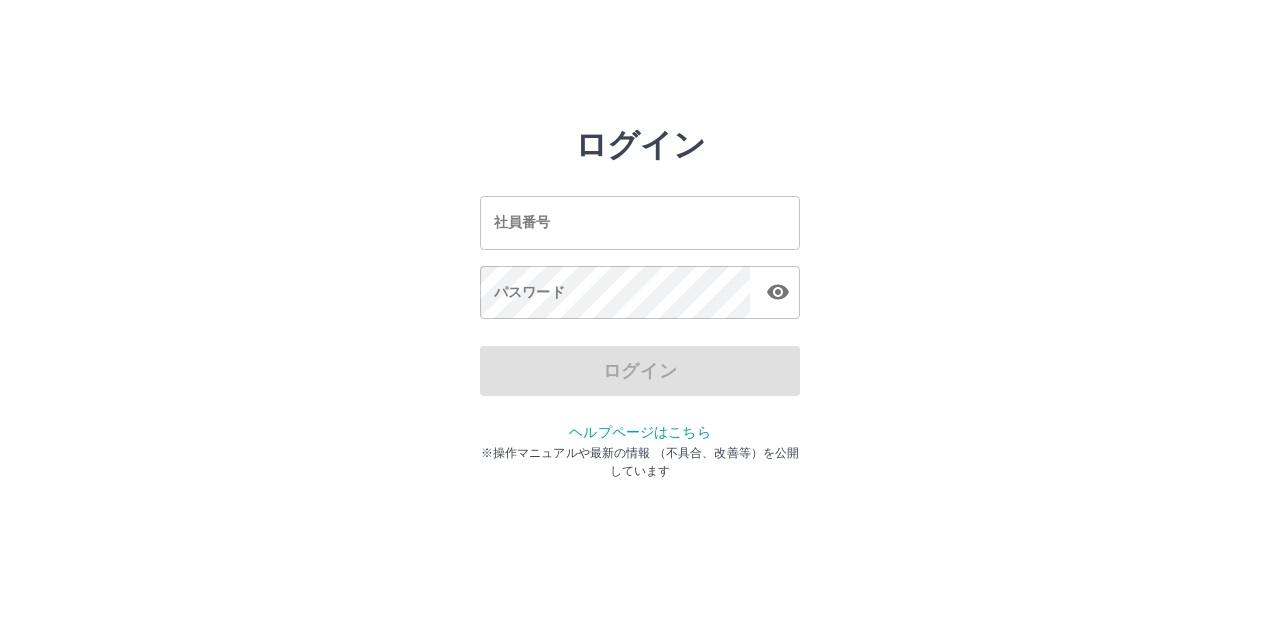 scroll, scrollTop: 0, scrollLeft: 0, axis: both 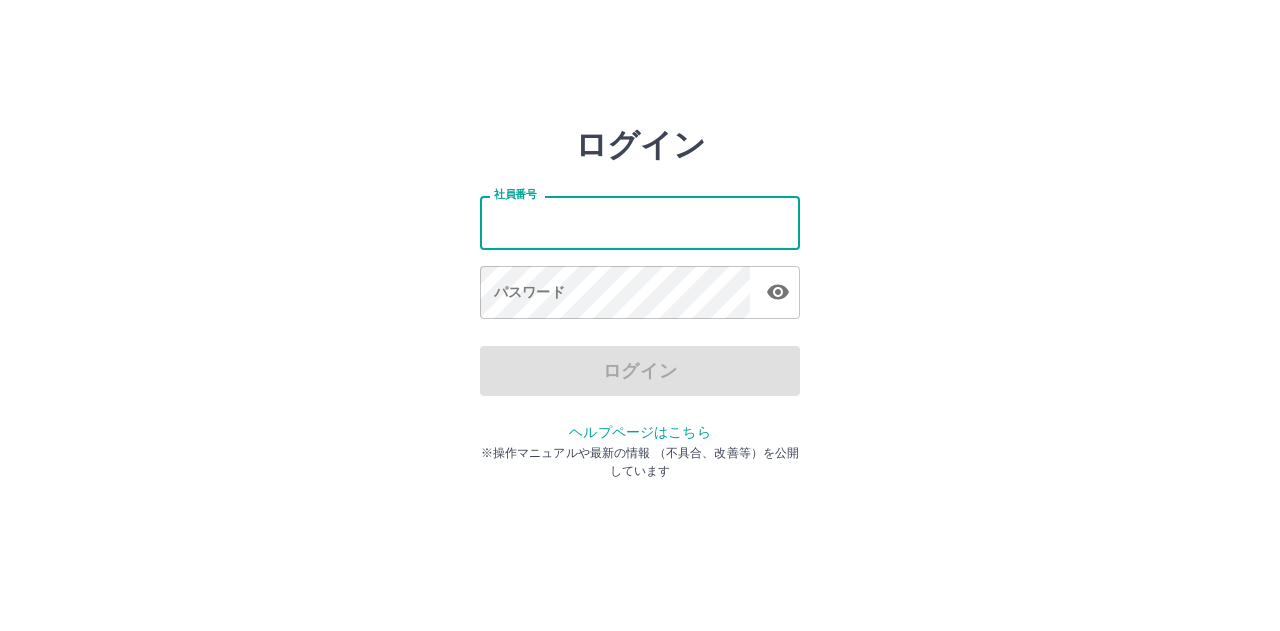 type on "*******" 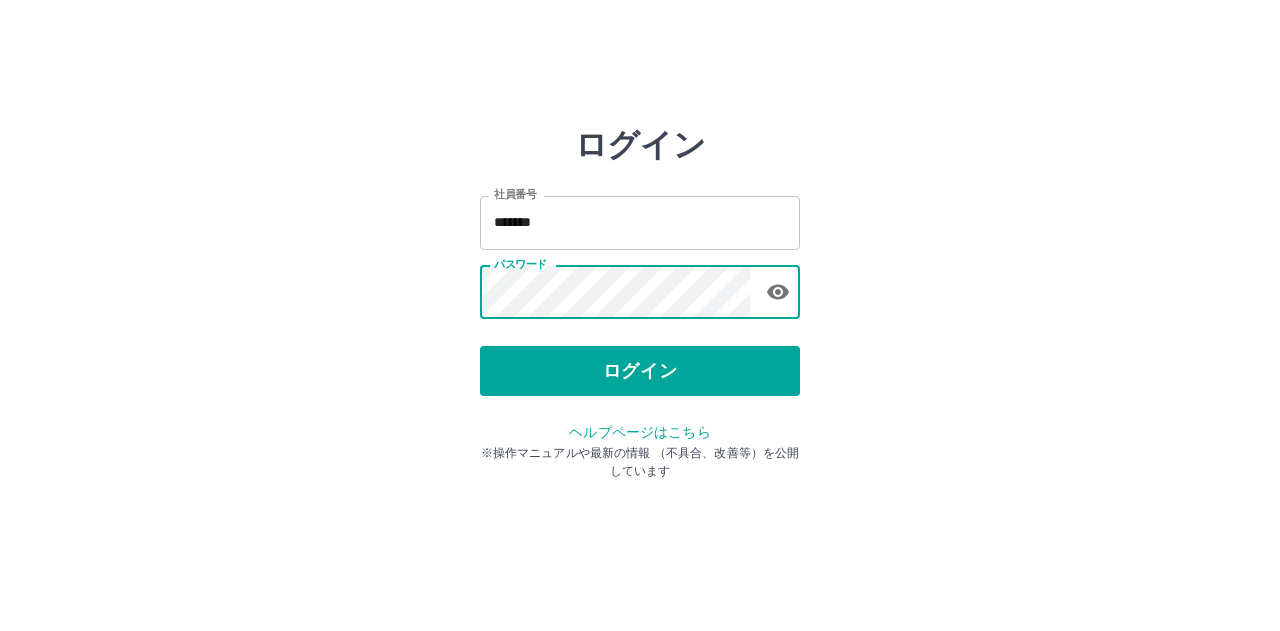 click on "ログイン" at bounding box center [640, 371] 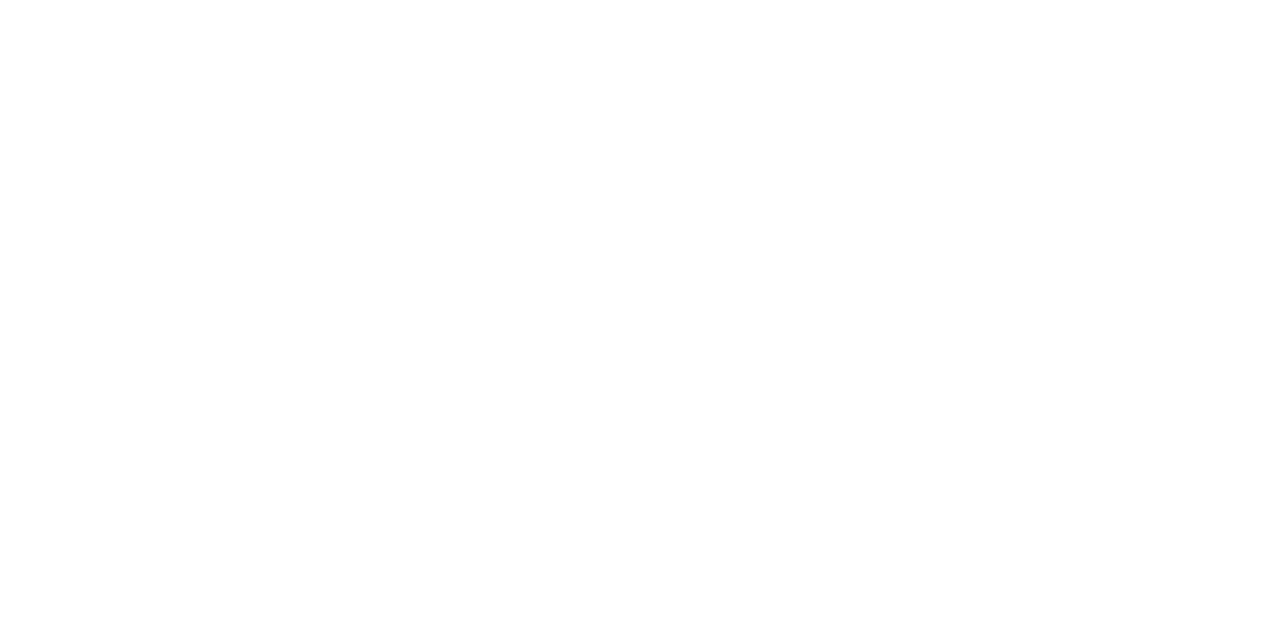 scroll, scrollTop: 0, scrollLeft: 0, axis: both 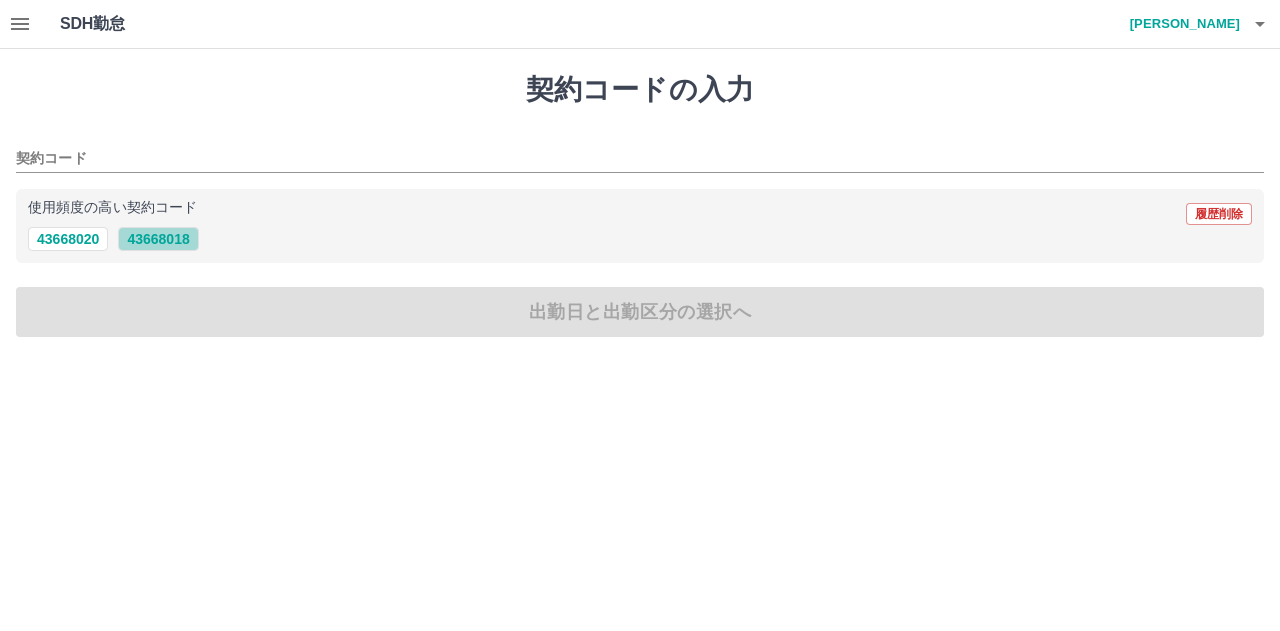 click on "43668018" at bounding box center (158, 239) 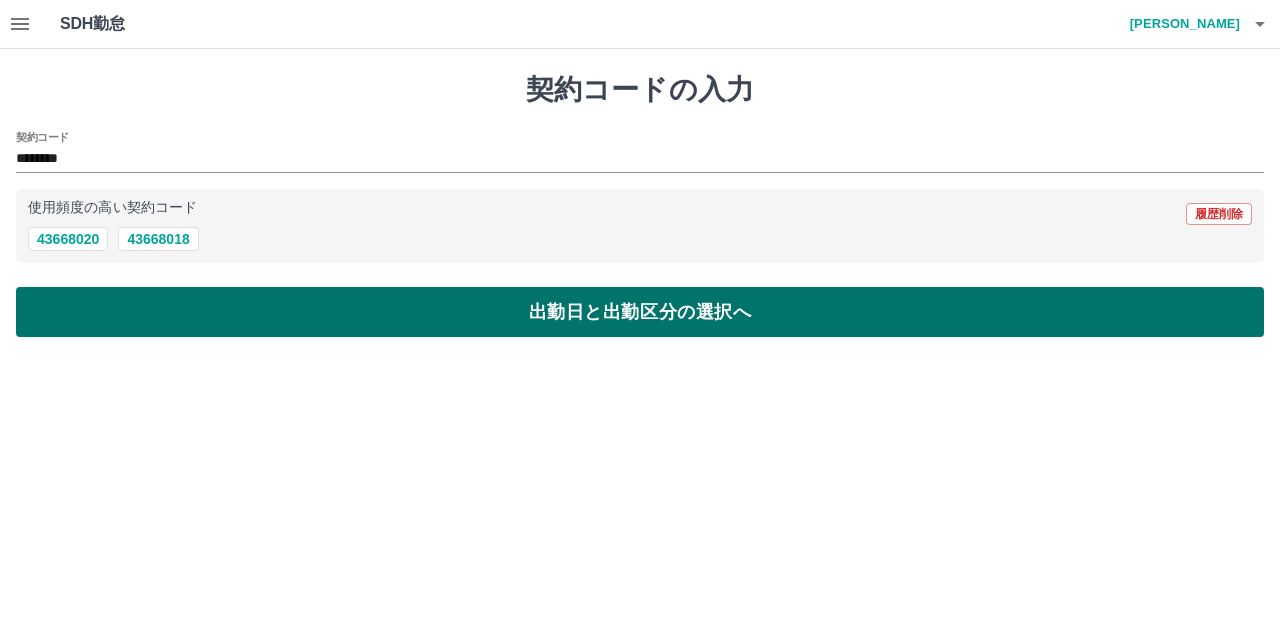 click on "出勤日と出勤区分の選択へ" at bounding box center (640, 312) 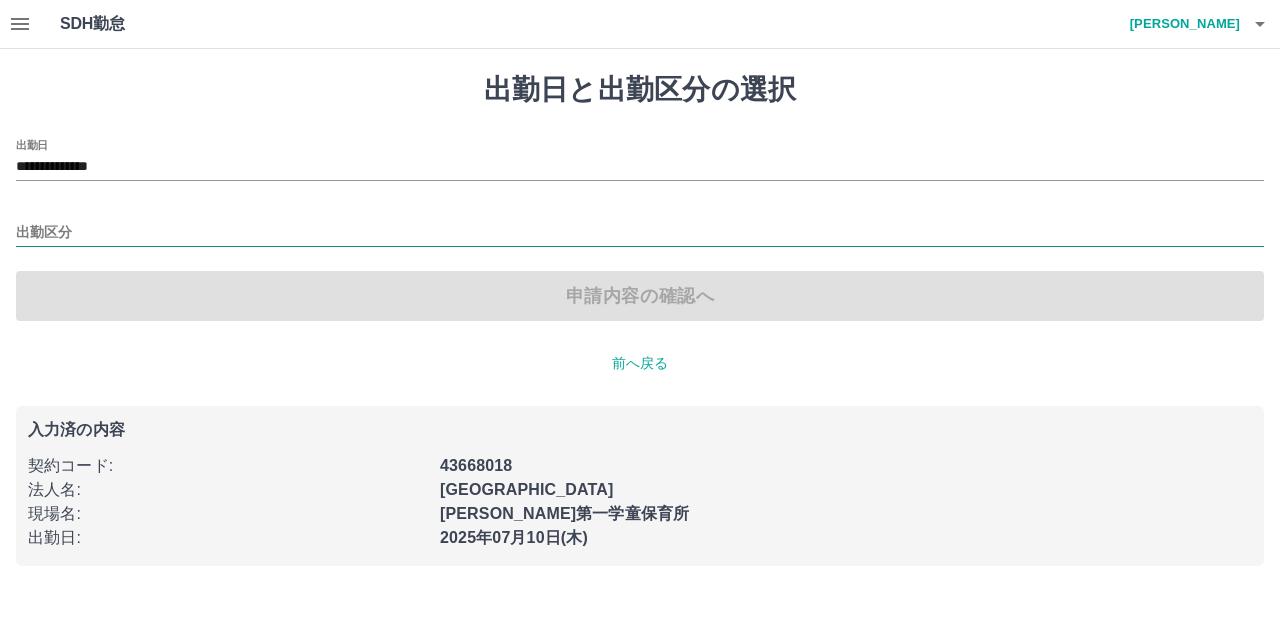 click on "出勤区分" at bounding box center [640, 233] 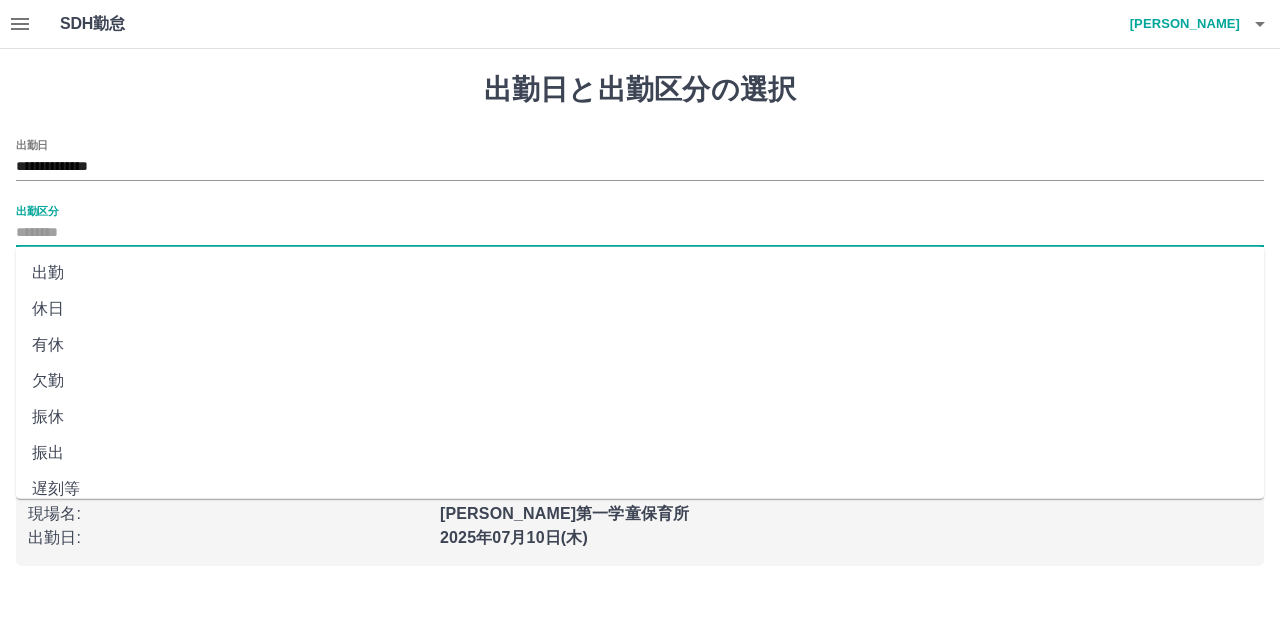 click on "出勤" at bounding box center [640, 273] 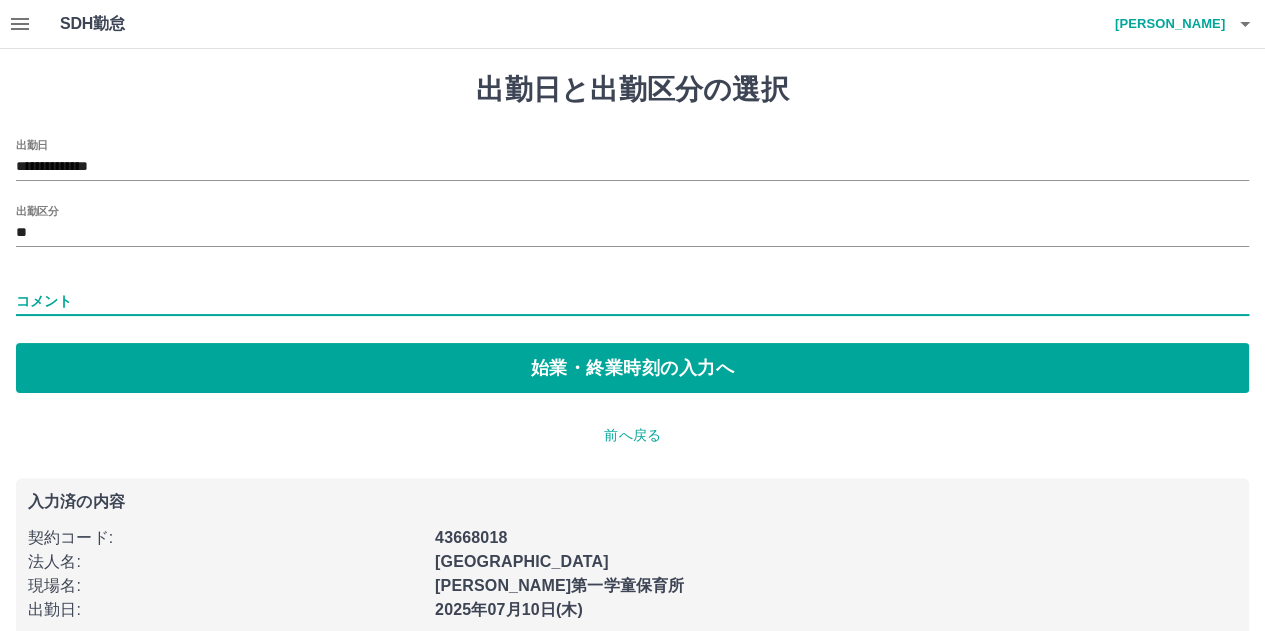 click on "コメント" at bounding box center [632, 301] 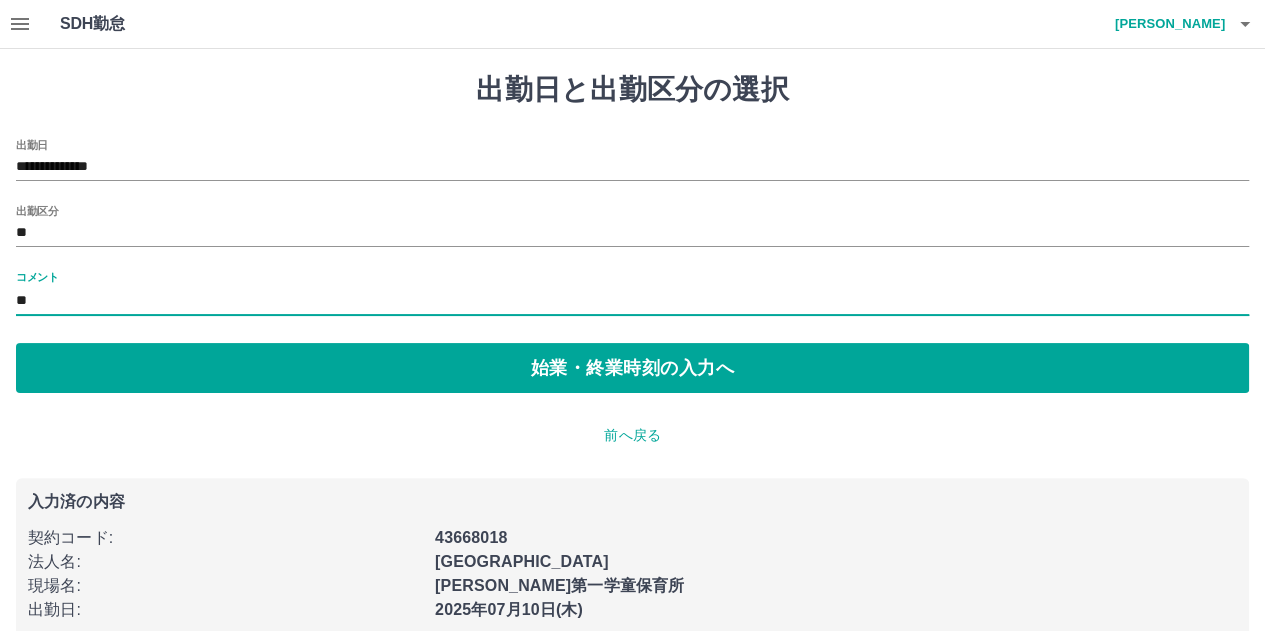 type on "*" 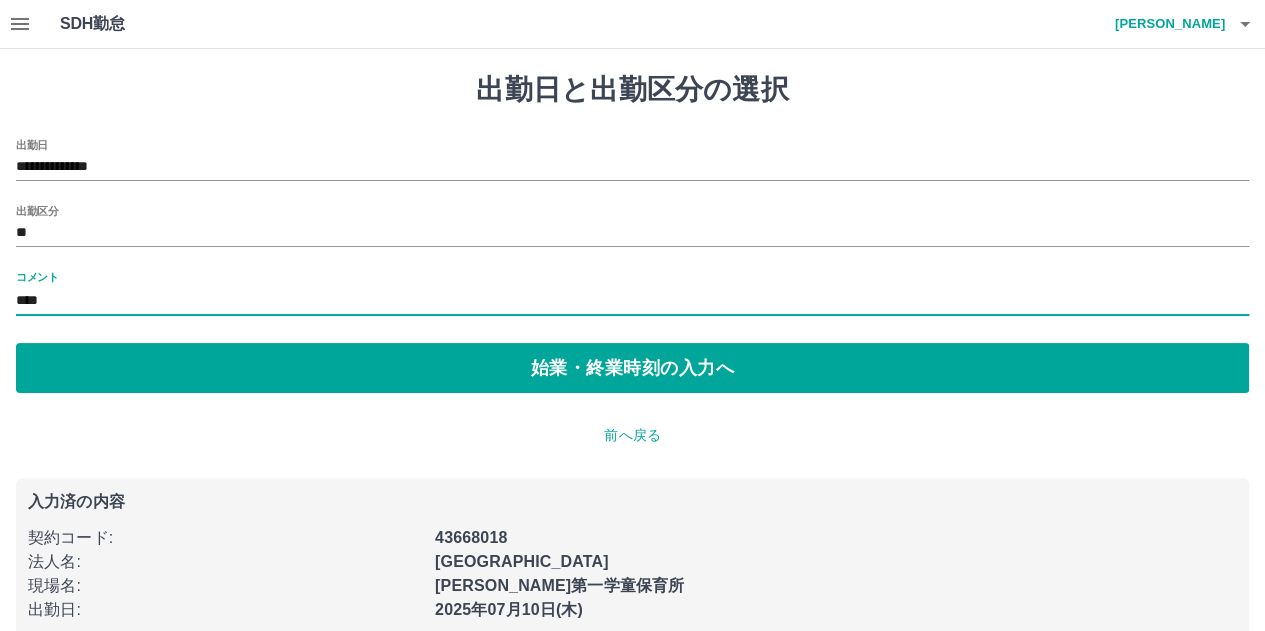 click on "****" at bounding box center (632, 301) 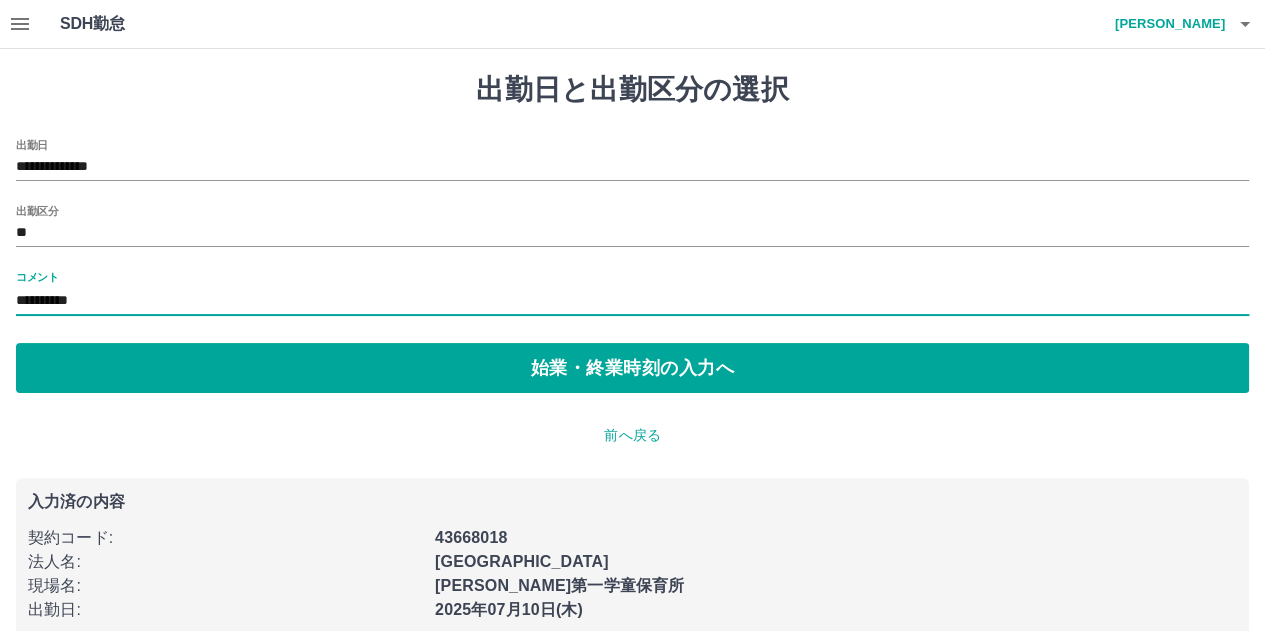 click on "**********" at bounding box center [632, 301] 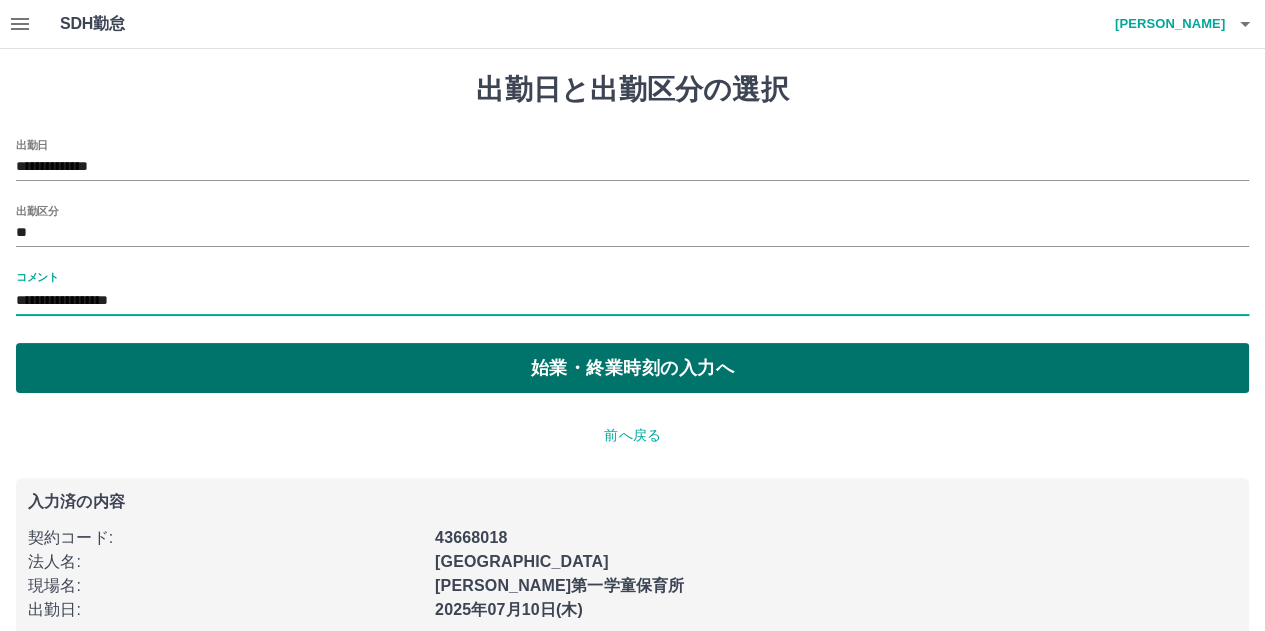 type on "**********" 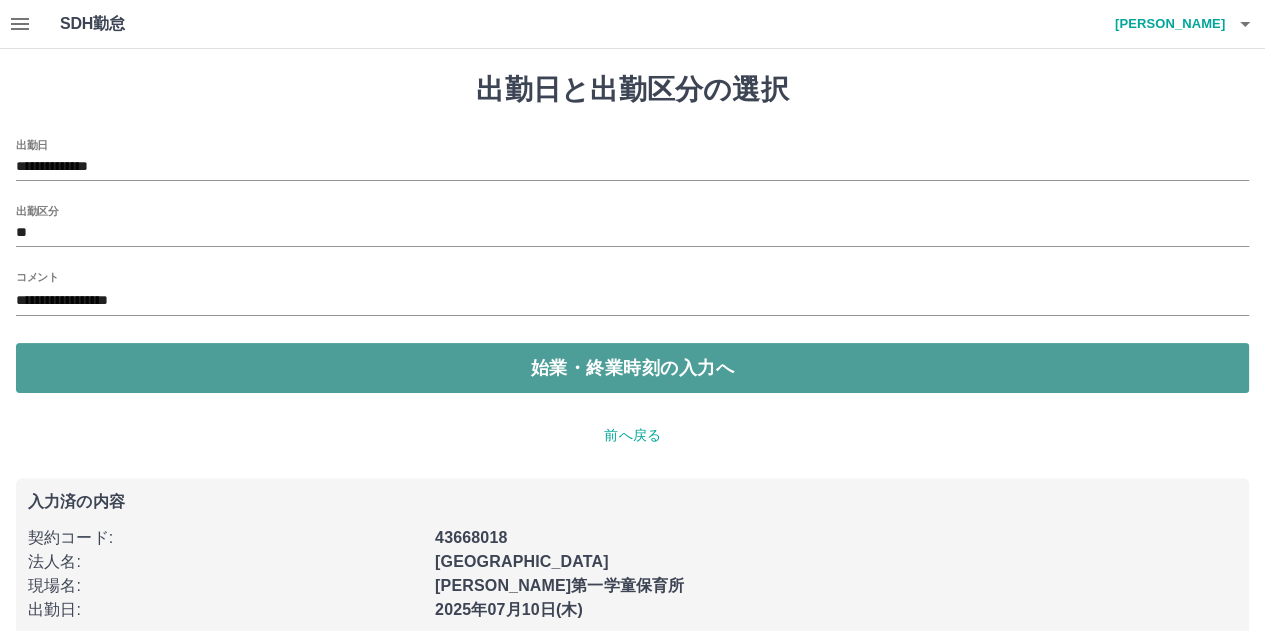 click on "始業・終業時刻の入力へ" at bounding box center (632, 368) 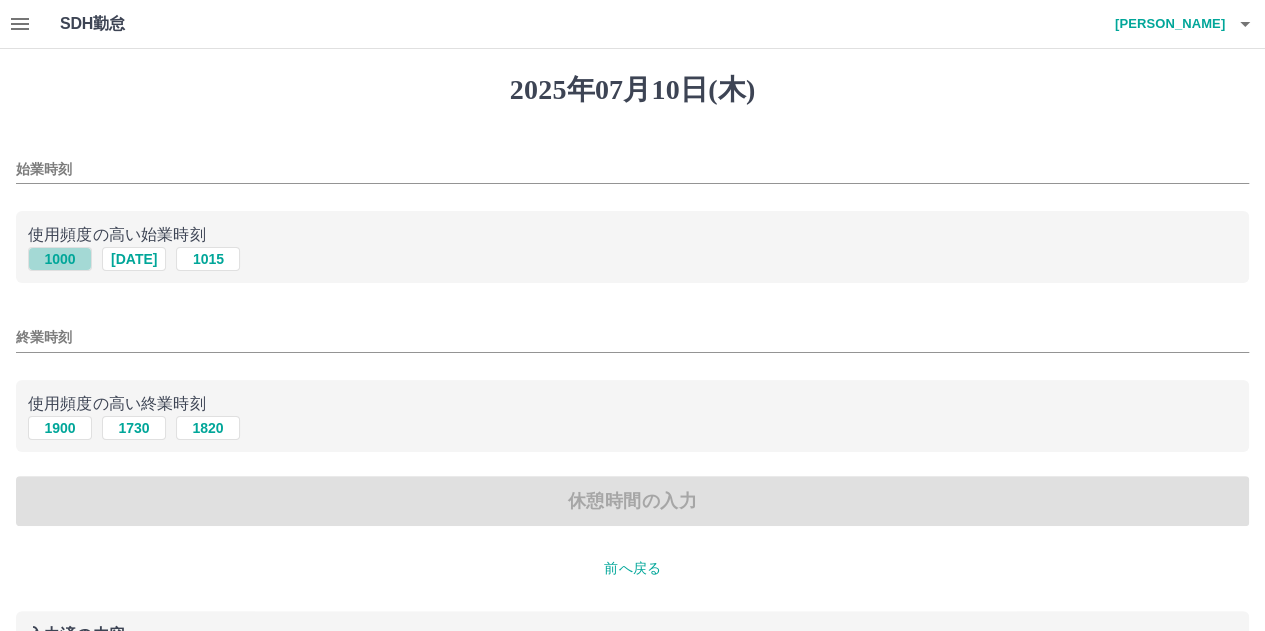 click on "1000" at bounding box center (60, 259) 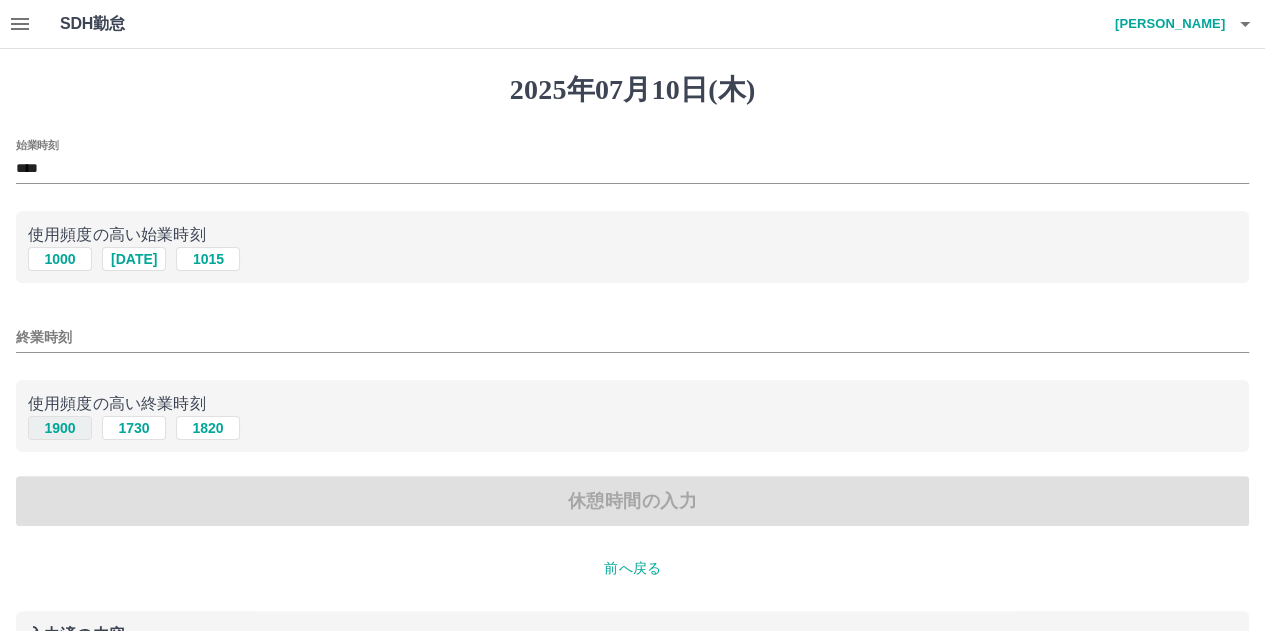 click on "1900" at bounding box center (60, 428) 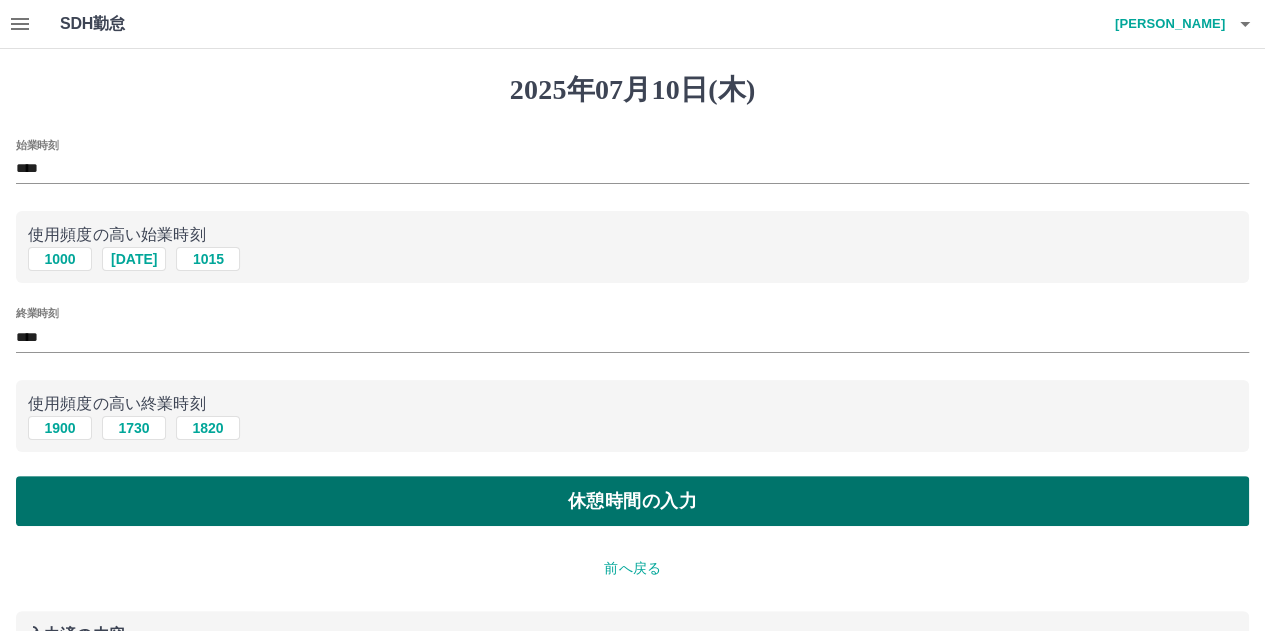 click on "休憩時間の入力" at bounding box center (632, 501) 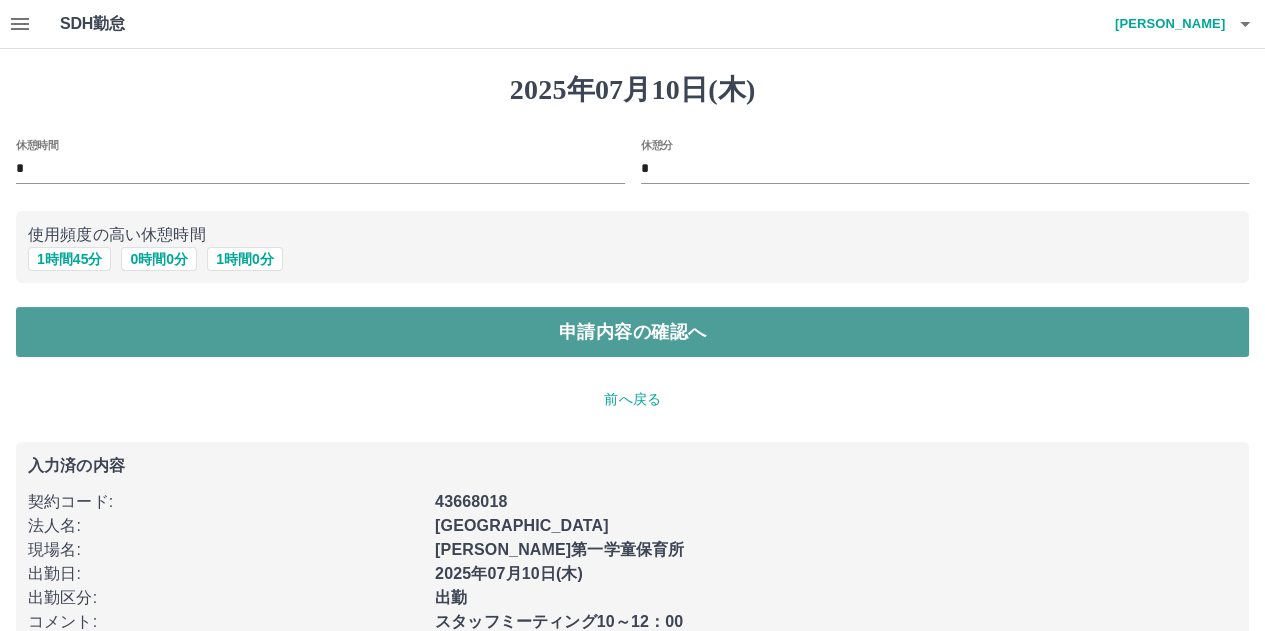 click on "申請内容の確認へ" at bounding box center (632, 332) 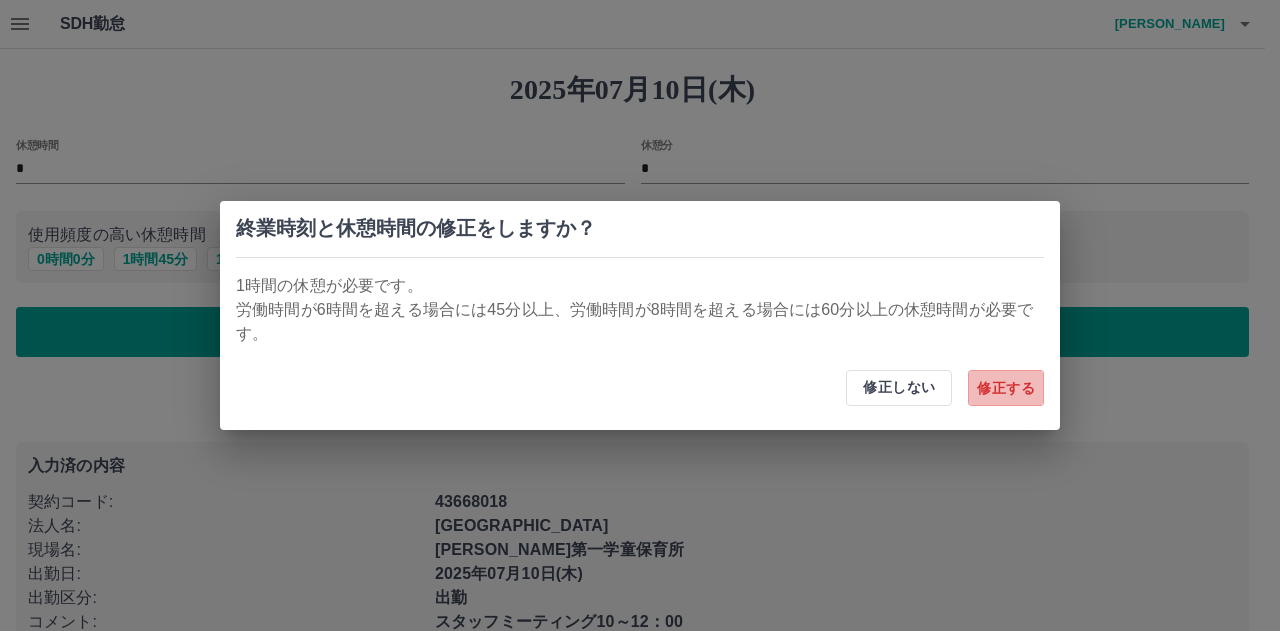 click on "修正する" at bounding box center (1006, 388) 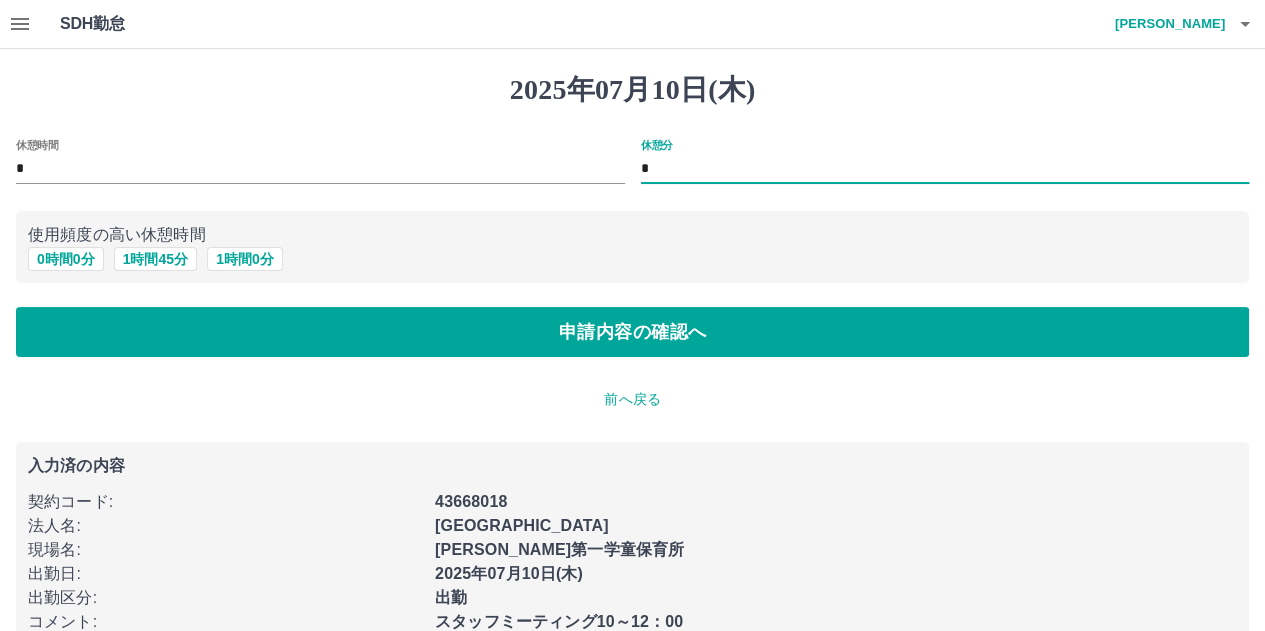 click on "*" at bounding box center [945, 169] 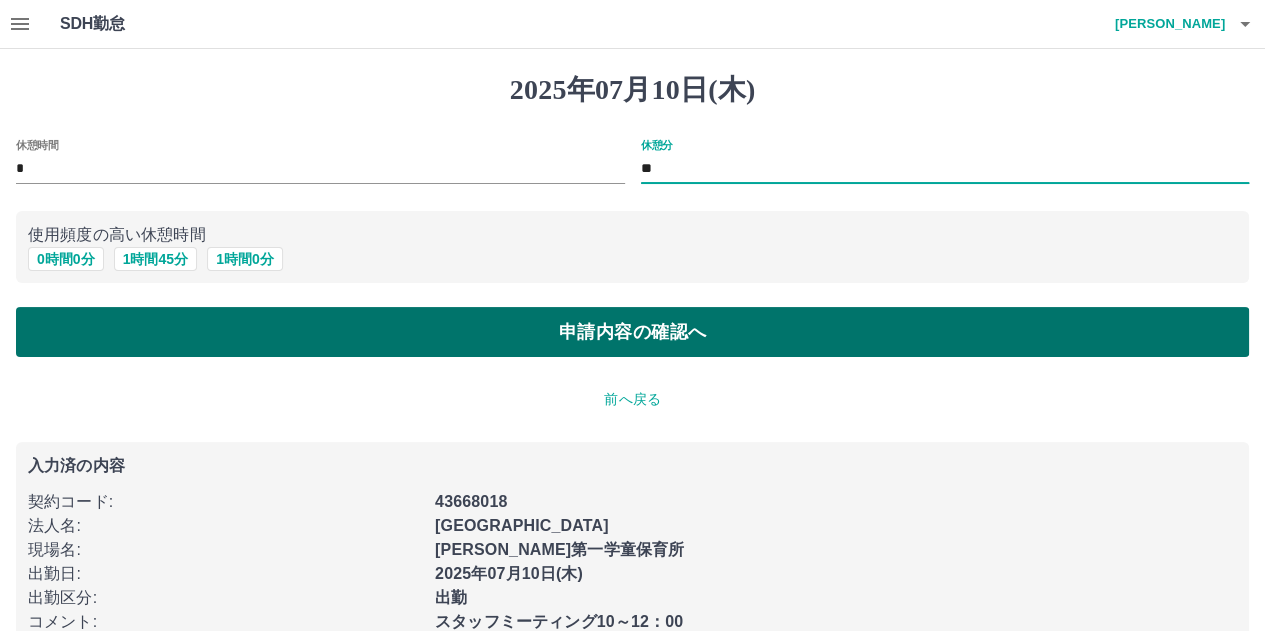 type on "**" 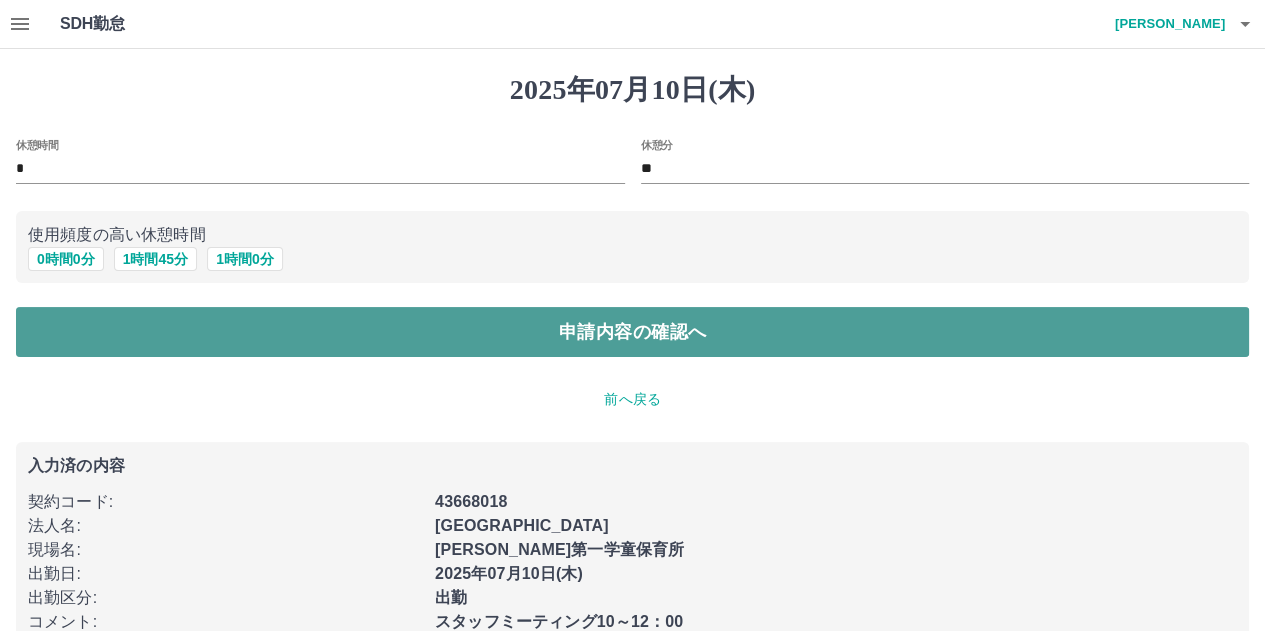 click on "申請内容の確認へ" at bounding box center [632, 332] 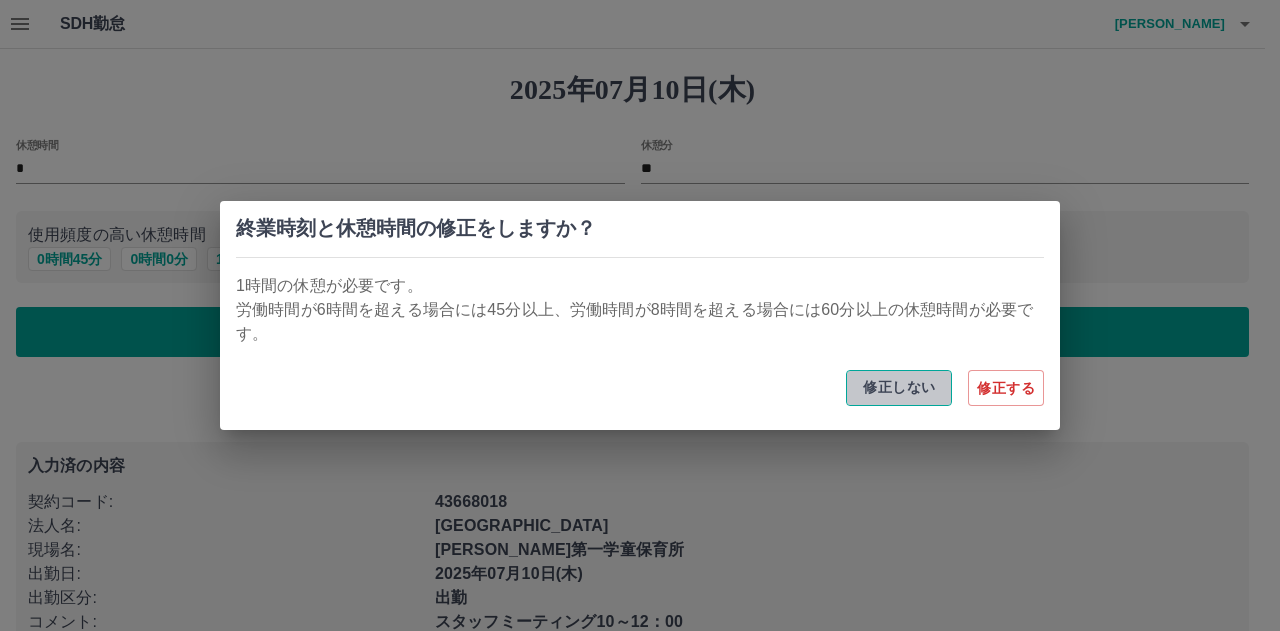 click on "修正しない" at bounding box center [899, 388] 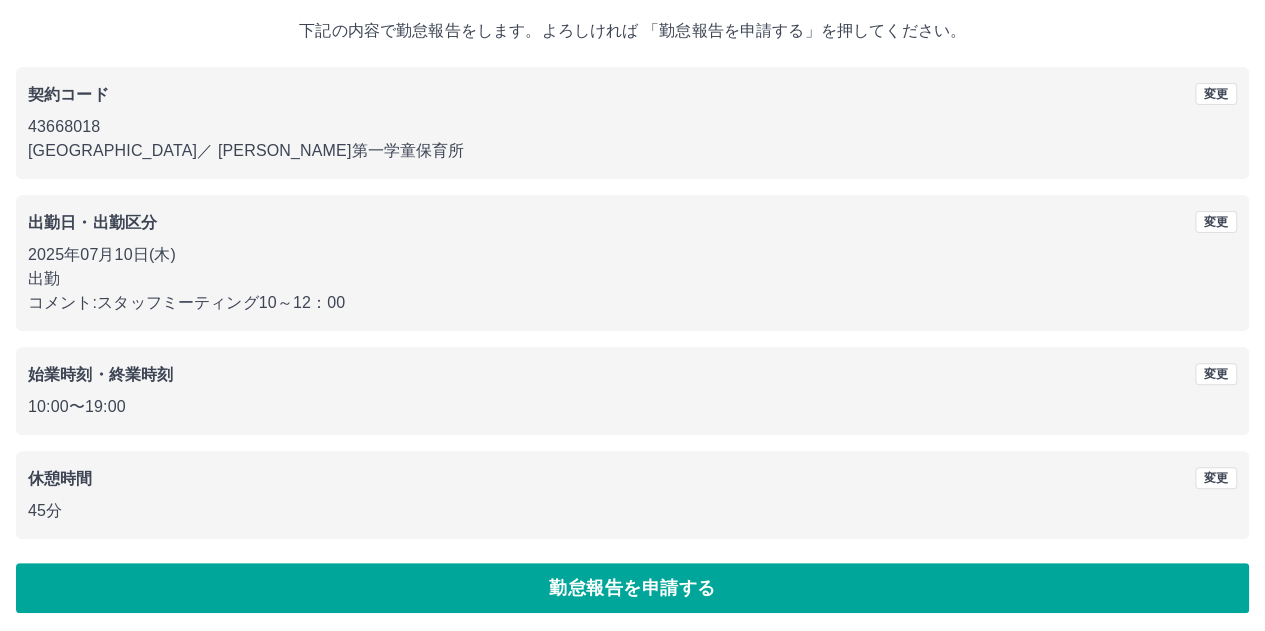 scroll, scrollTop: 116, scrollLeft: 0, axis: vertical 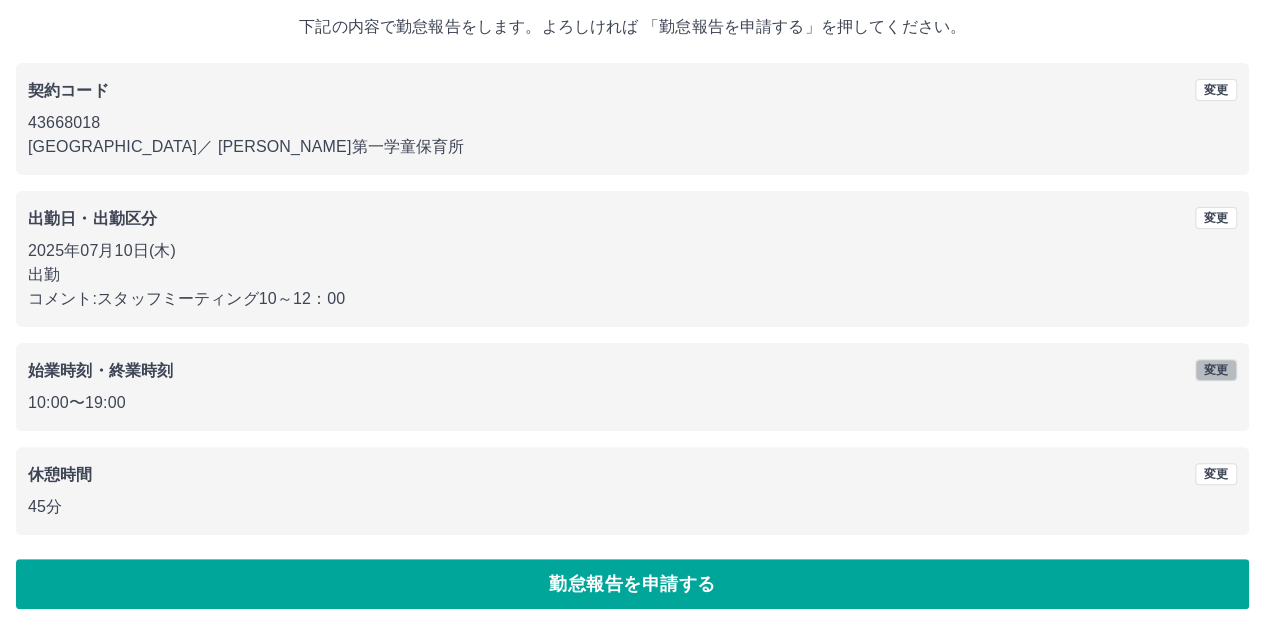 click on "変更" at bounding box center (1216, 370) 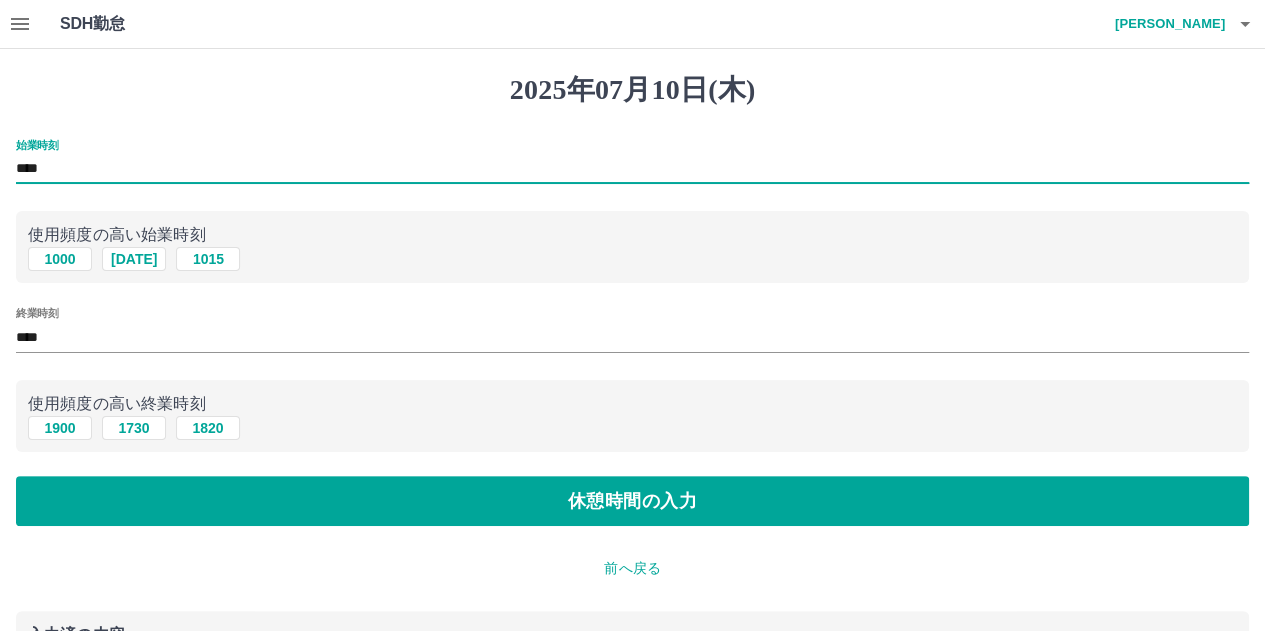 click on "****" at bounding box center (632, 169) 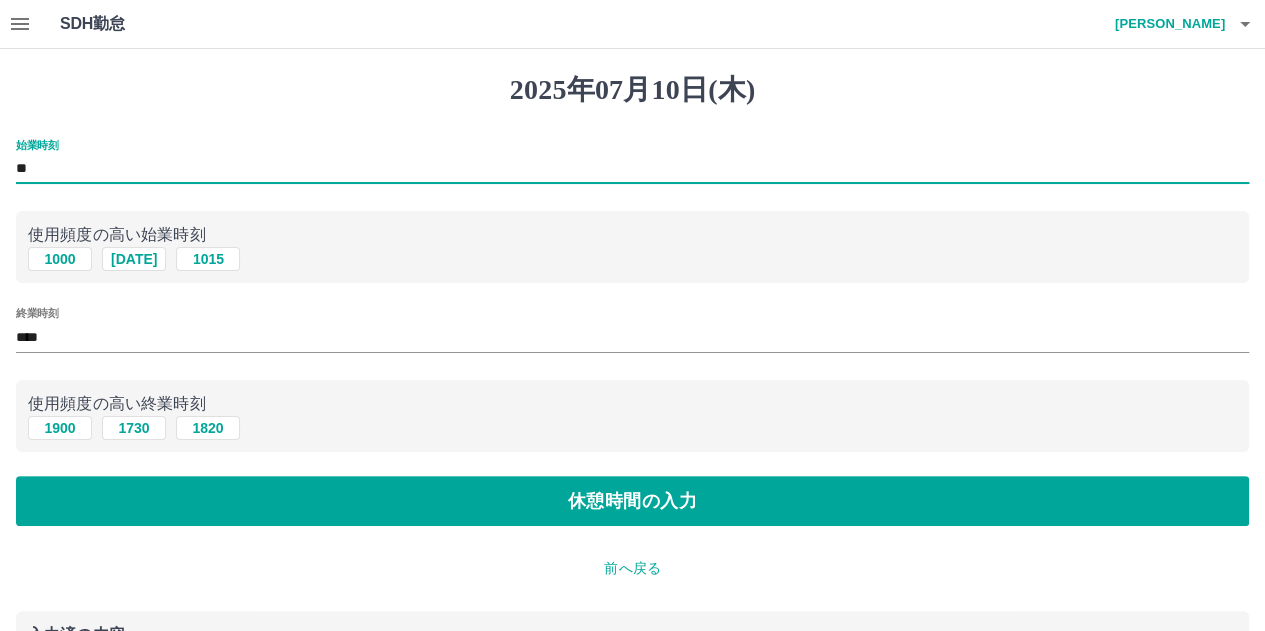 type on "*" 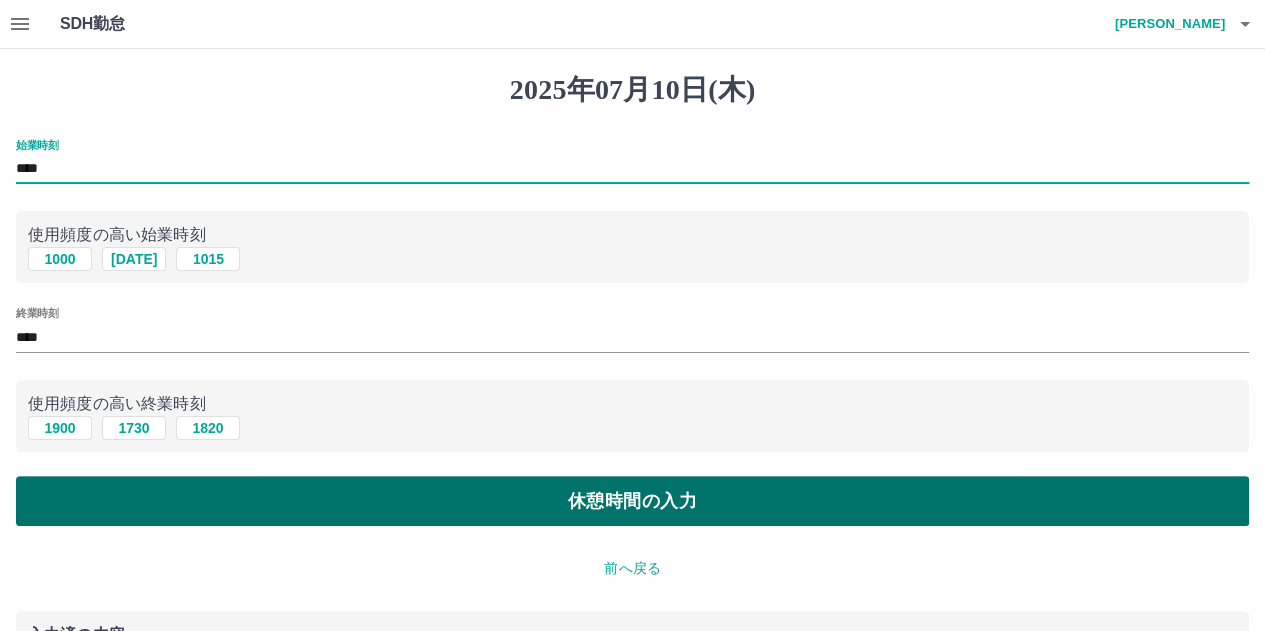 type on "****" 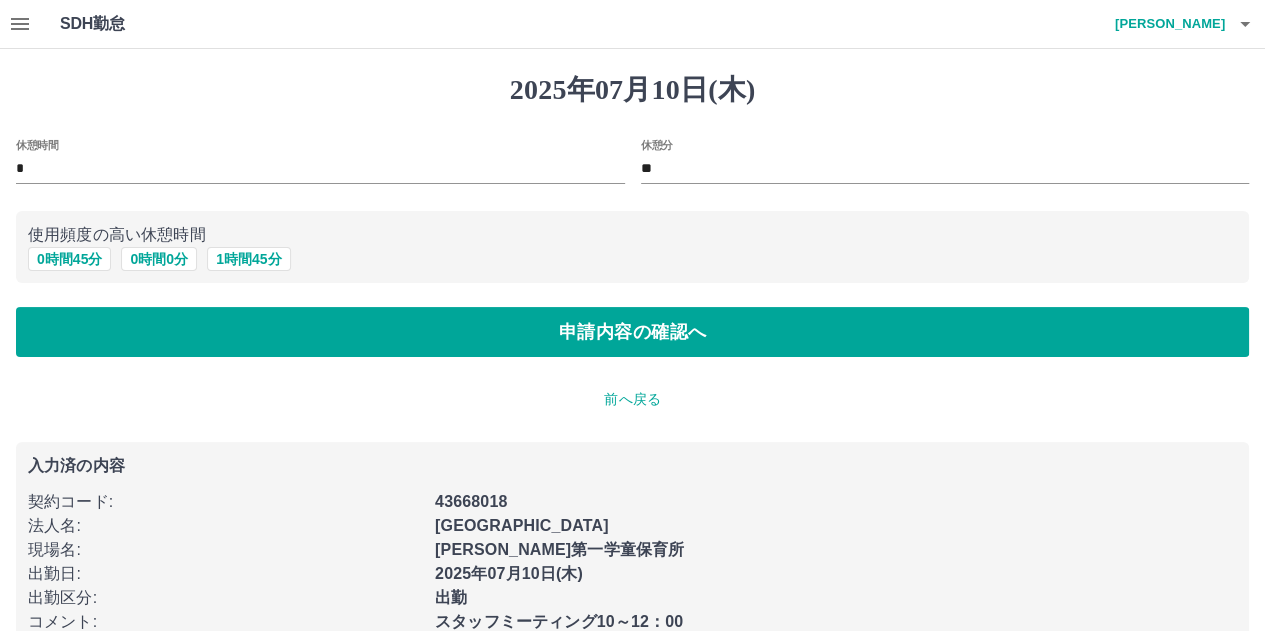 click on "**" at bounding box center (945, 169) 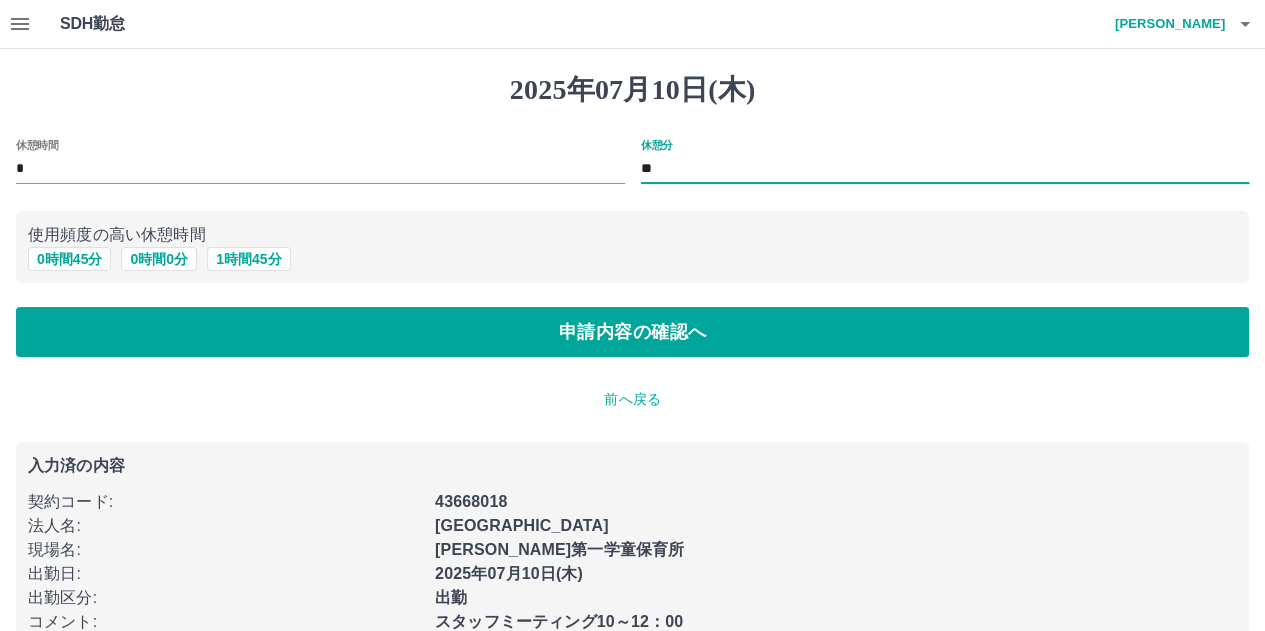 type on "*" 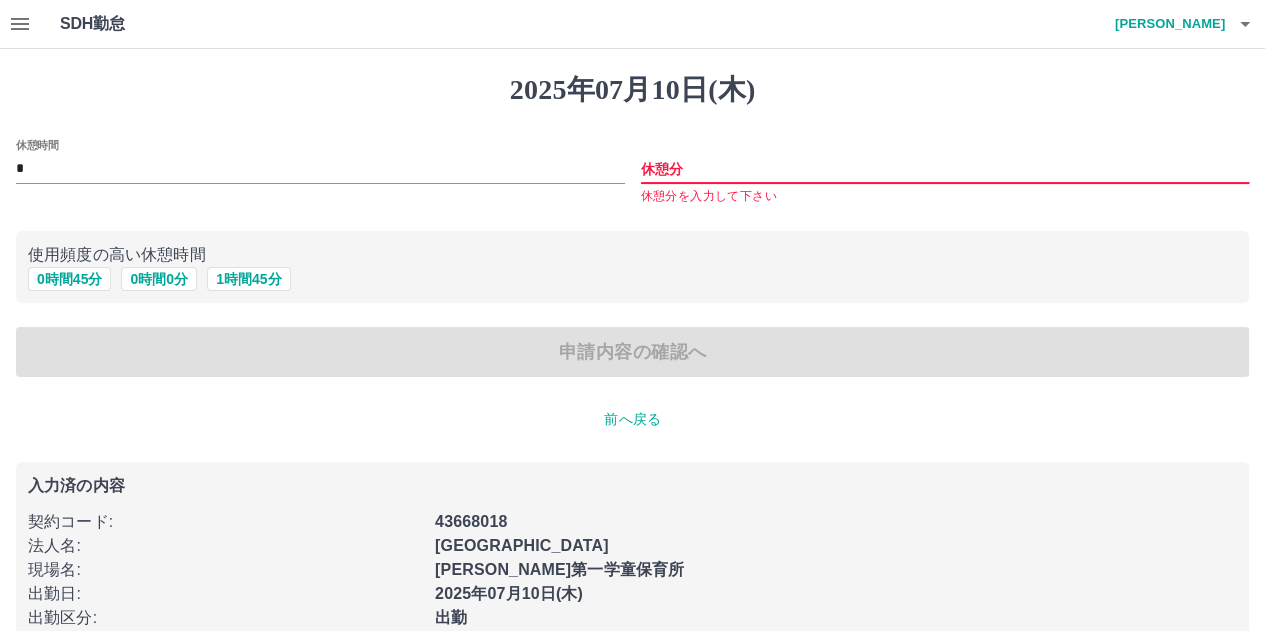 type 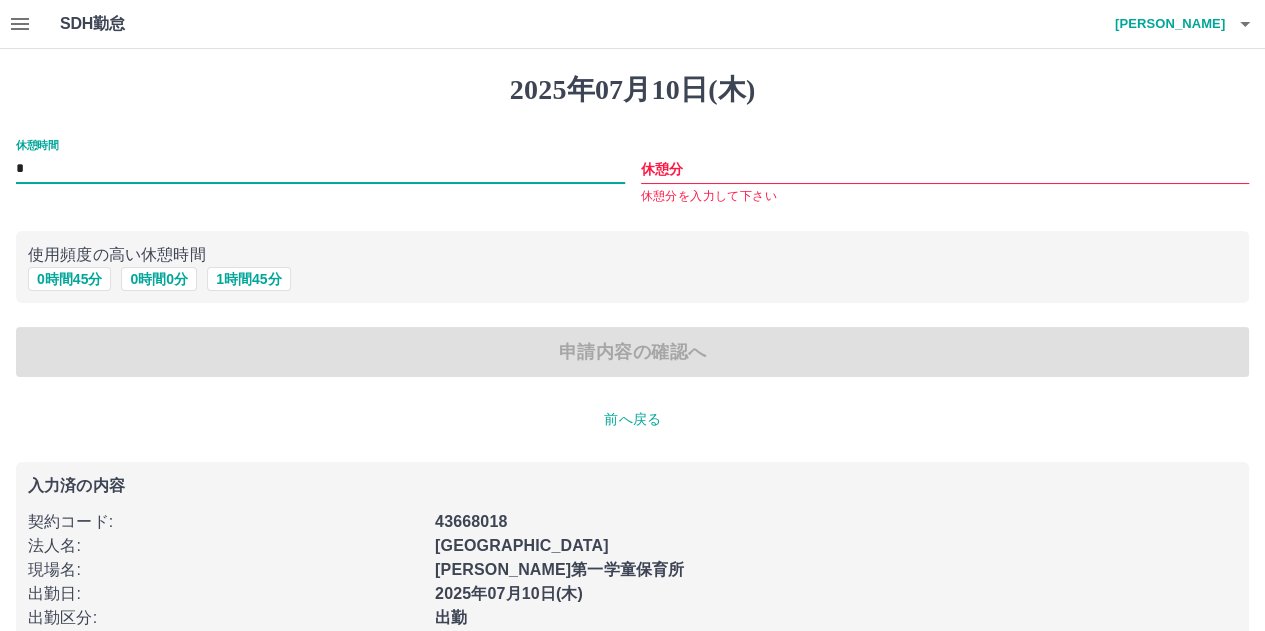 click on "*" at bounding box center (320, 169) 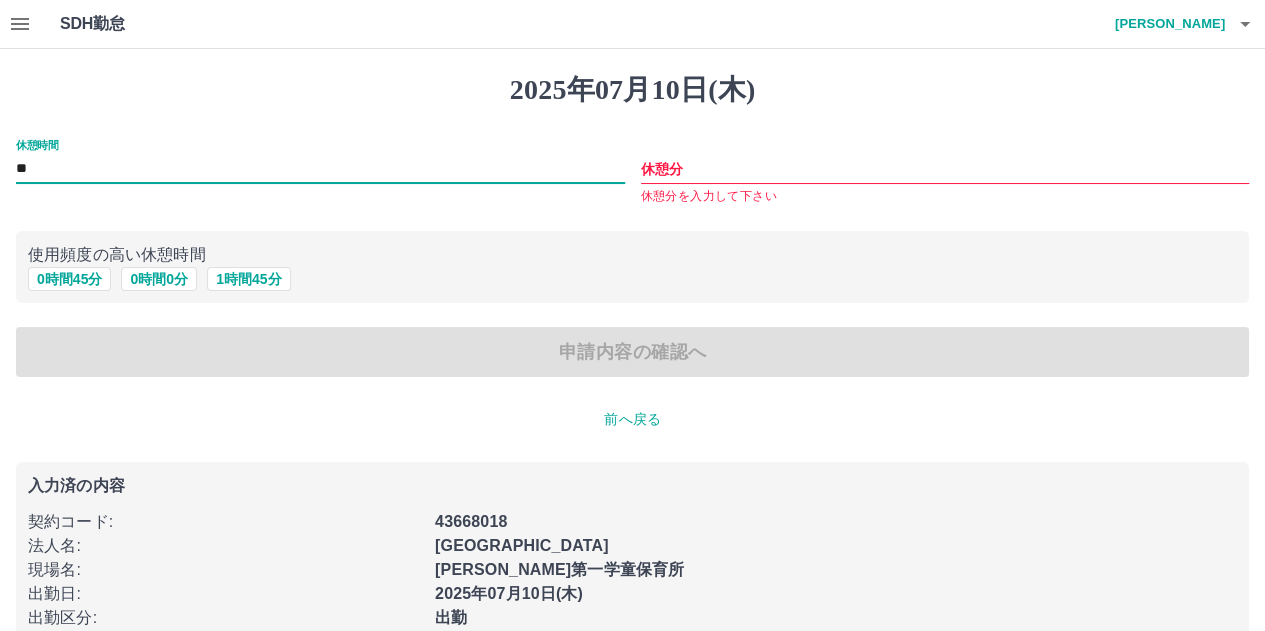 type on "**" 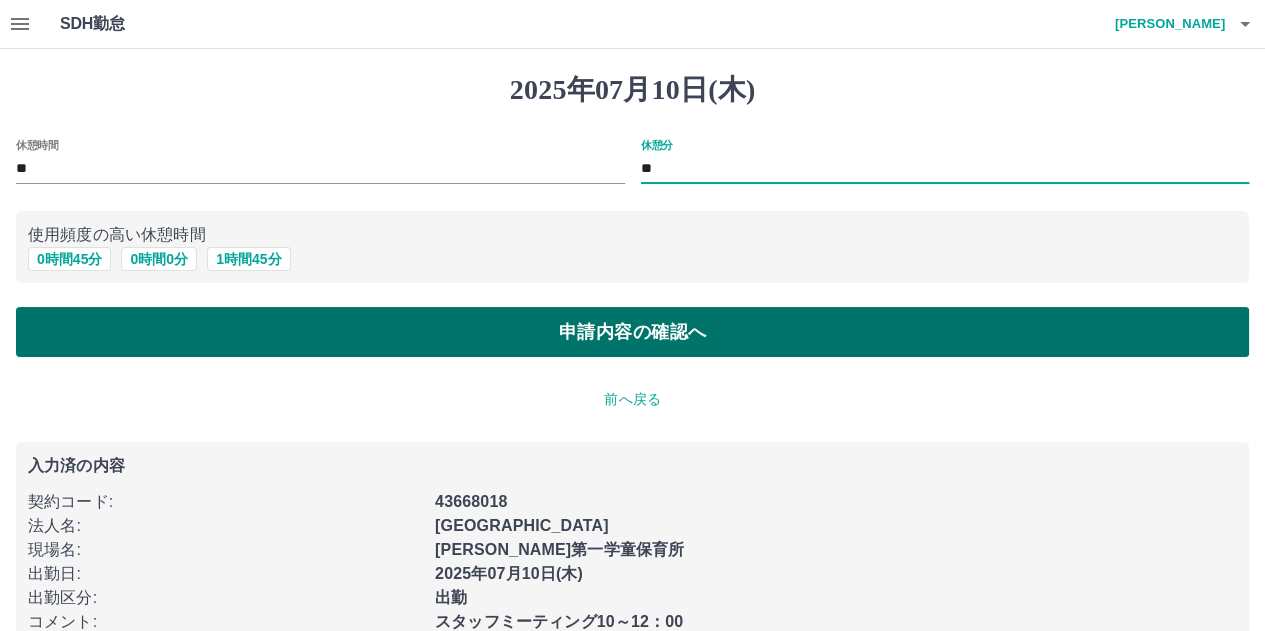 type on "**" 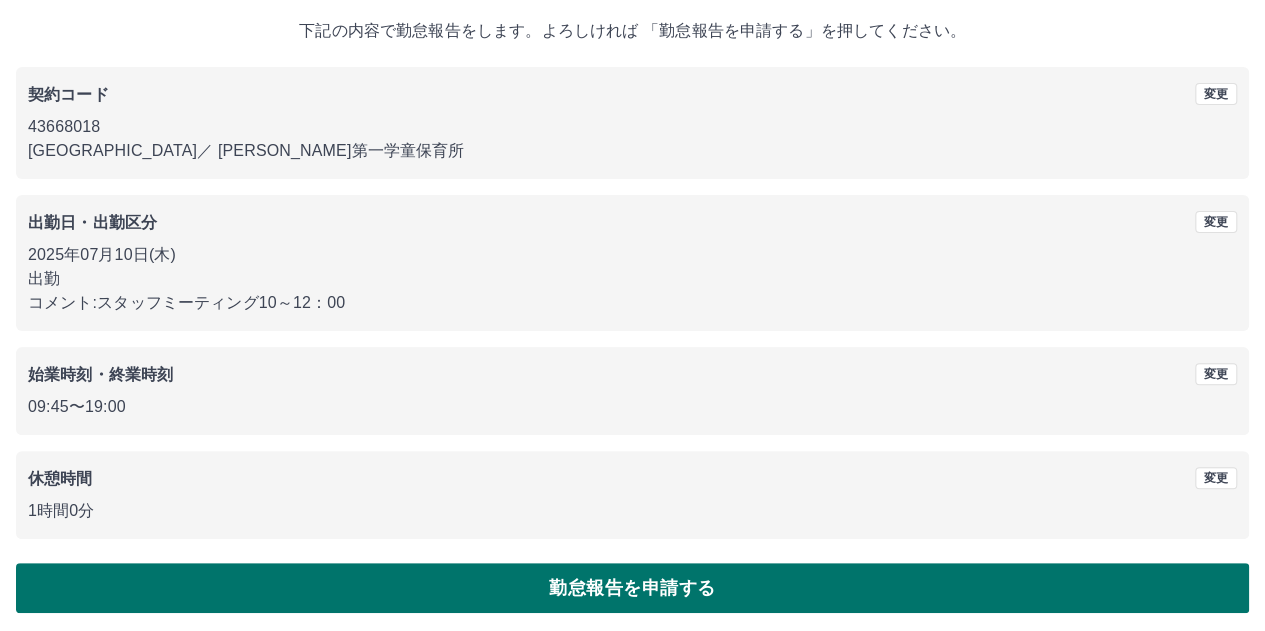 scroll, scrollTop: 116, scrollLeft: 0, axis: vertical 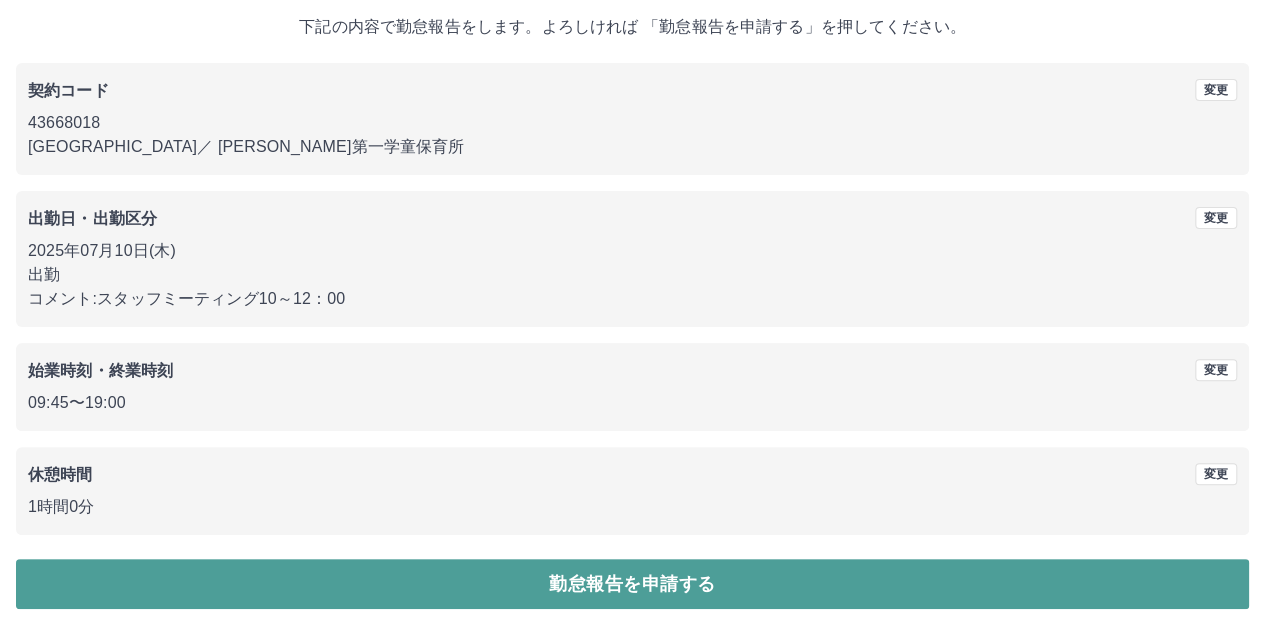 click on "勤怠報告を申請する" at bounding box center (632, 584) 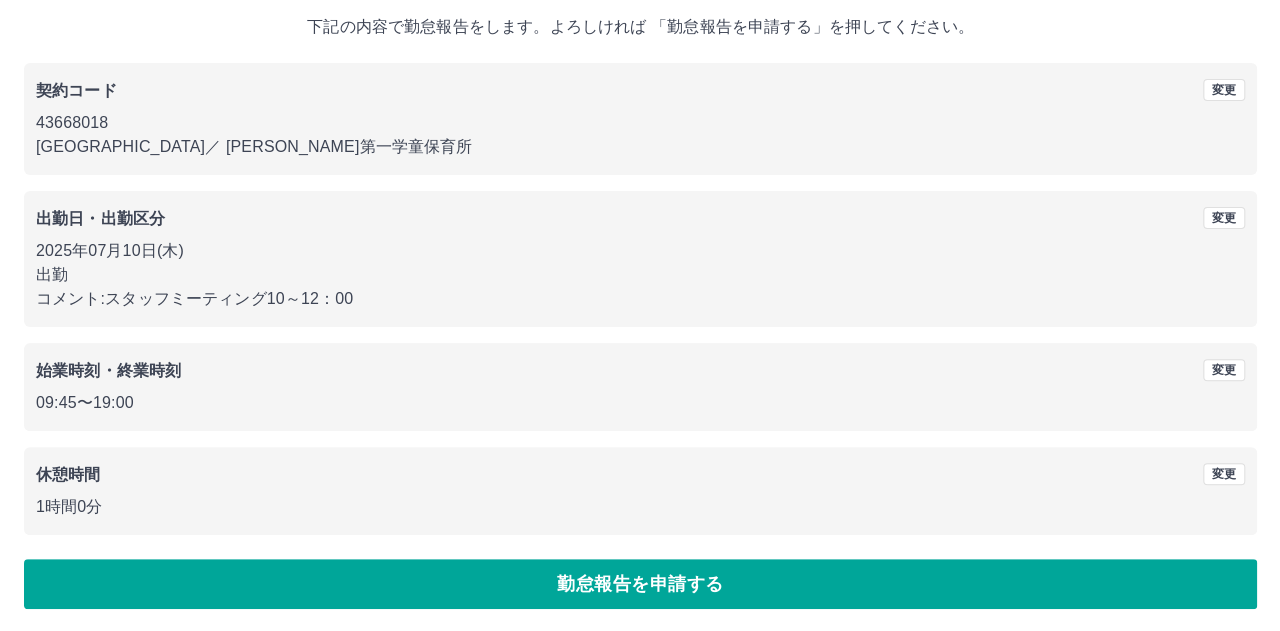 scroll, scrollTop: 0, scrollLeft: 0, axis: both 